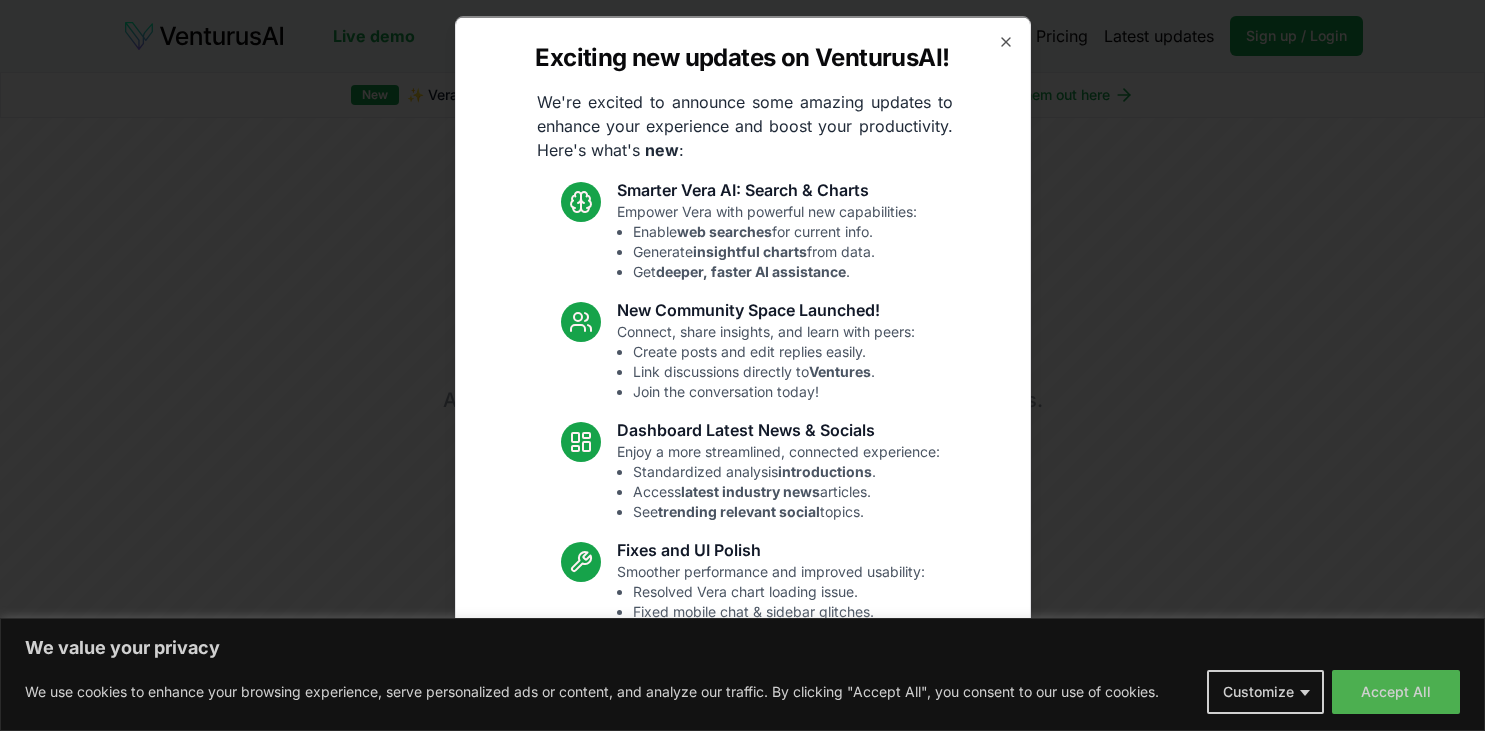scroll, scrollTop: 0, scrollLeft: 0, axis: both 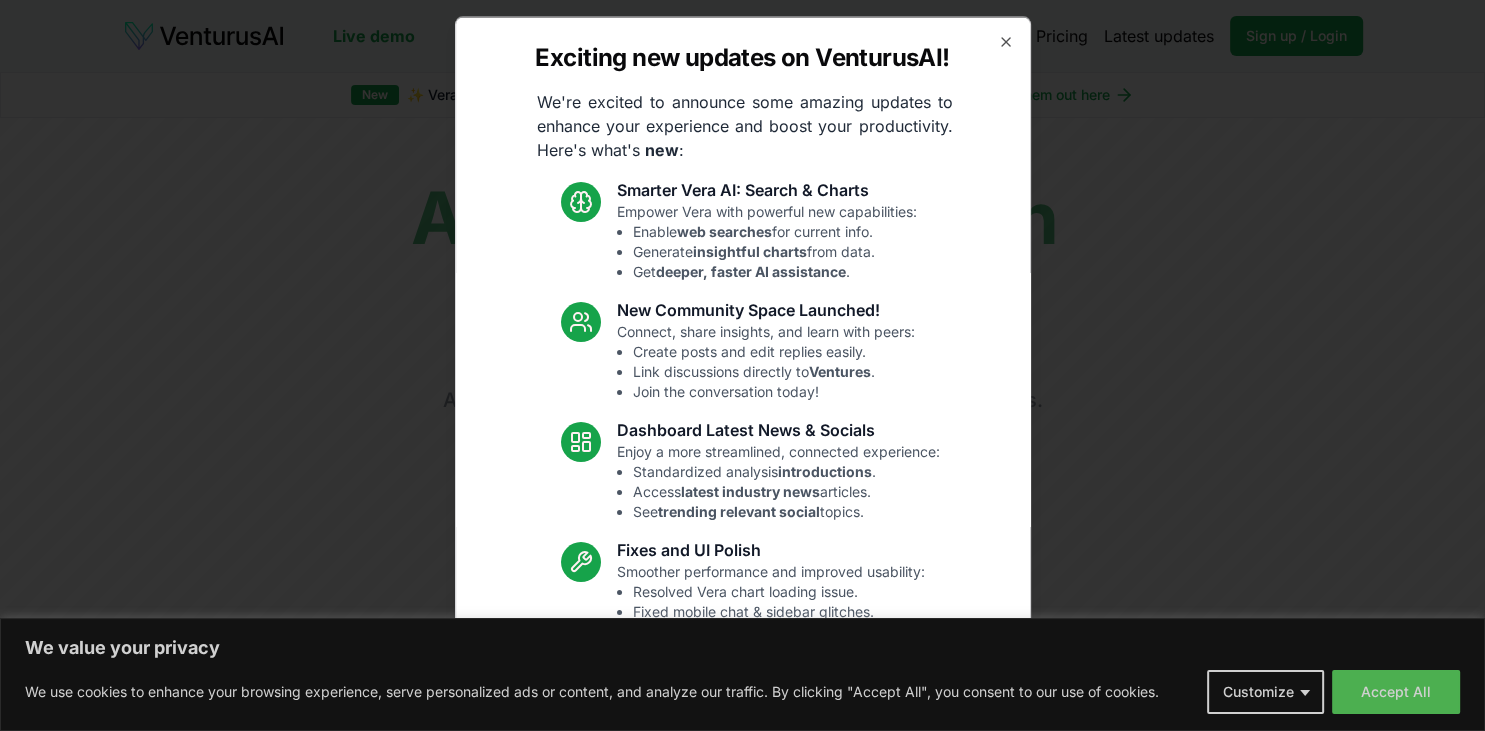 click on "We value your privacy We use cookies to enhance your browsing experience, serve personalized ads or content, and analyze our traffic. By clicking "Accept All", you consent to our use of cookies. Customize Accept All Customize Consent Preferences We use cookies to help you navigate efficiently and perform certain functions. You will find detailed information about all cookies under each consent category below. The cookies that are categorized as "Necessary" are stored on your browser as they are essential for enabling the basic functionalities of the site. ... Show more Necessary Always Active Necessary cookies are required to enable the basic features of this site, such as providing secure log-in or adjusting your consent preferences. These cookies do not store any personally identifiable data. Cookie cookieyes-consent Duration 1 year Description Cookie __cf_bm Duration 1 hour Description This cookie, set by Cloudflare, is used to support Cloudflare Bot Management. Cookie _cfuvid Duration session lidc" at bounding box center (742, 365) 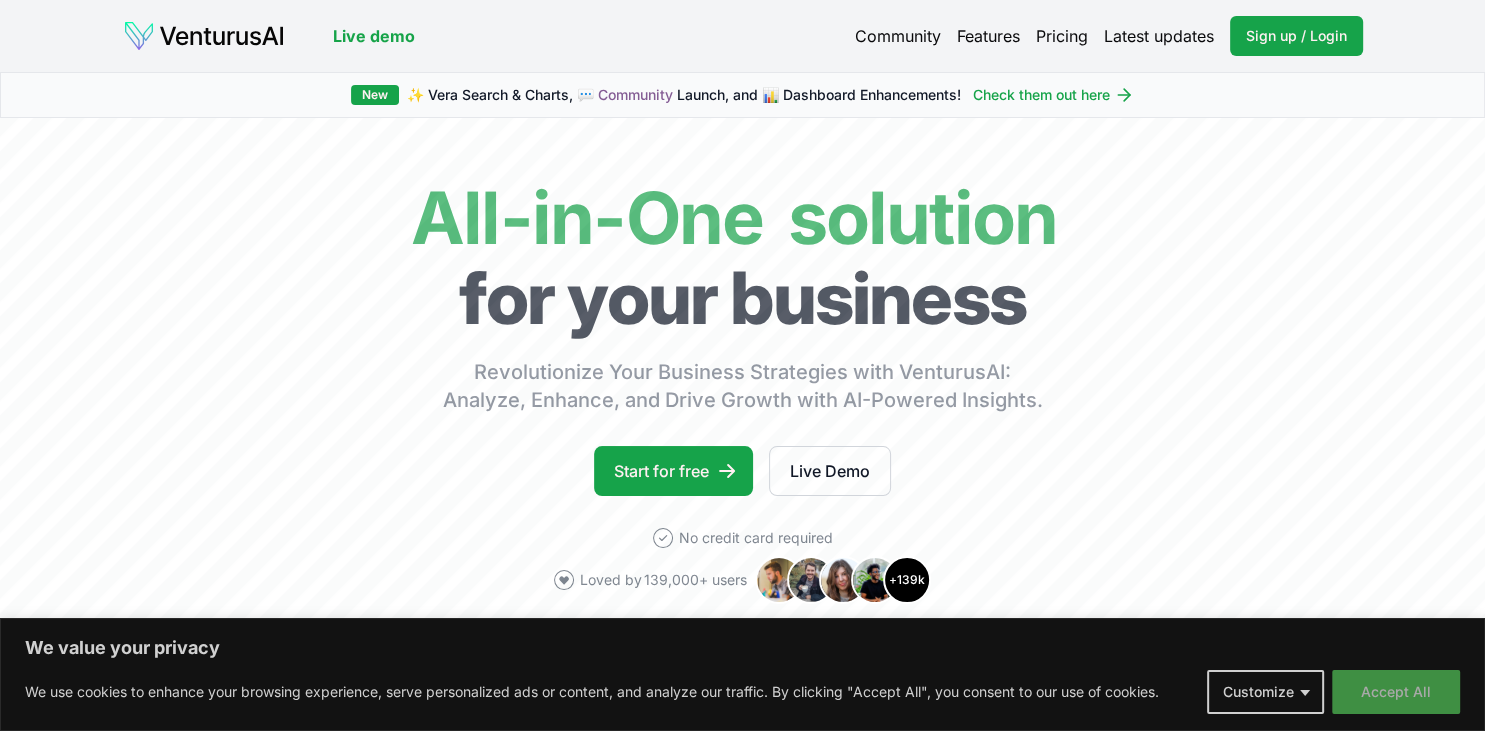 click on "Accept All" at bounding box center (1396, 692) 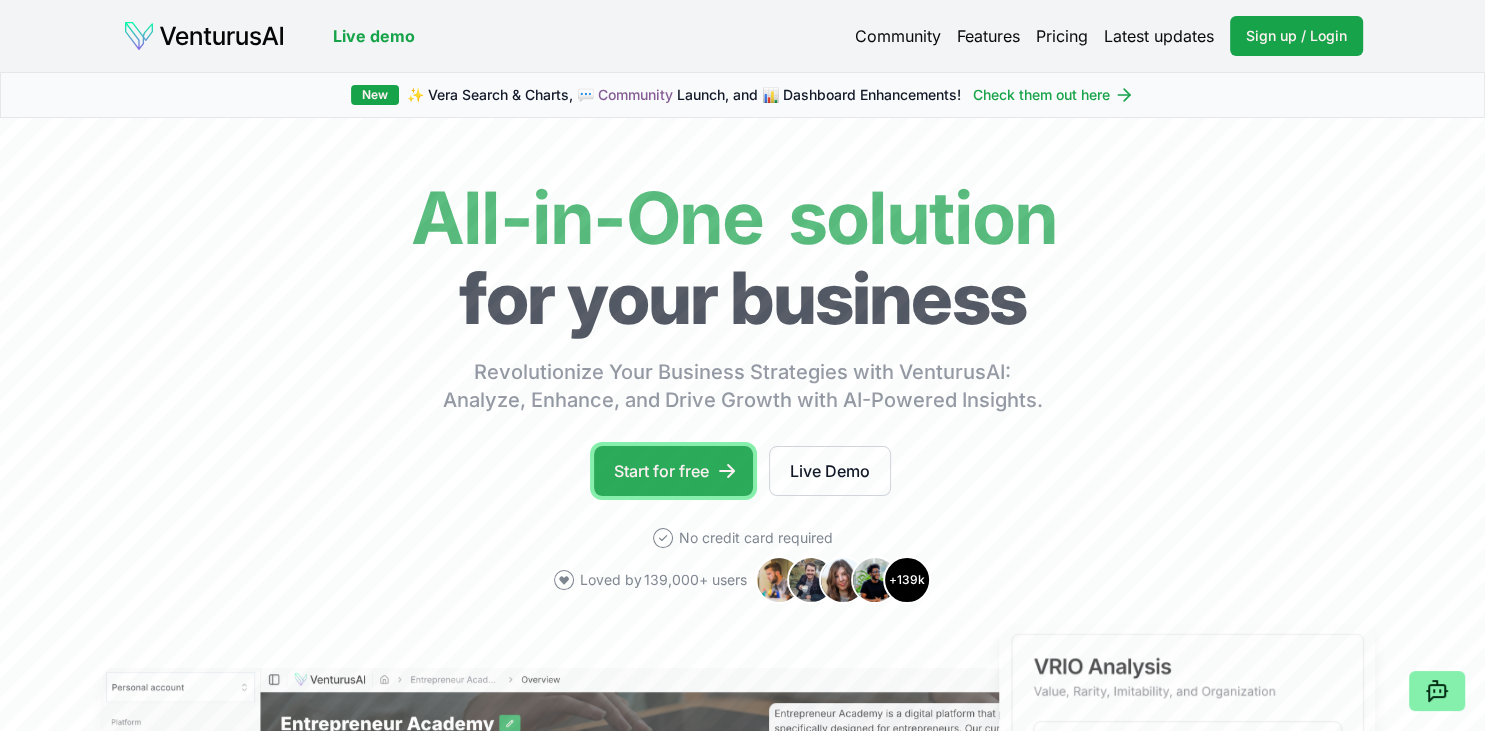 click on "Start for free" at bounding box center [673, 471] 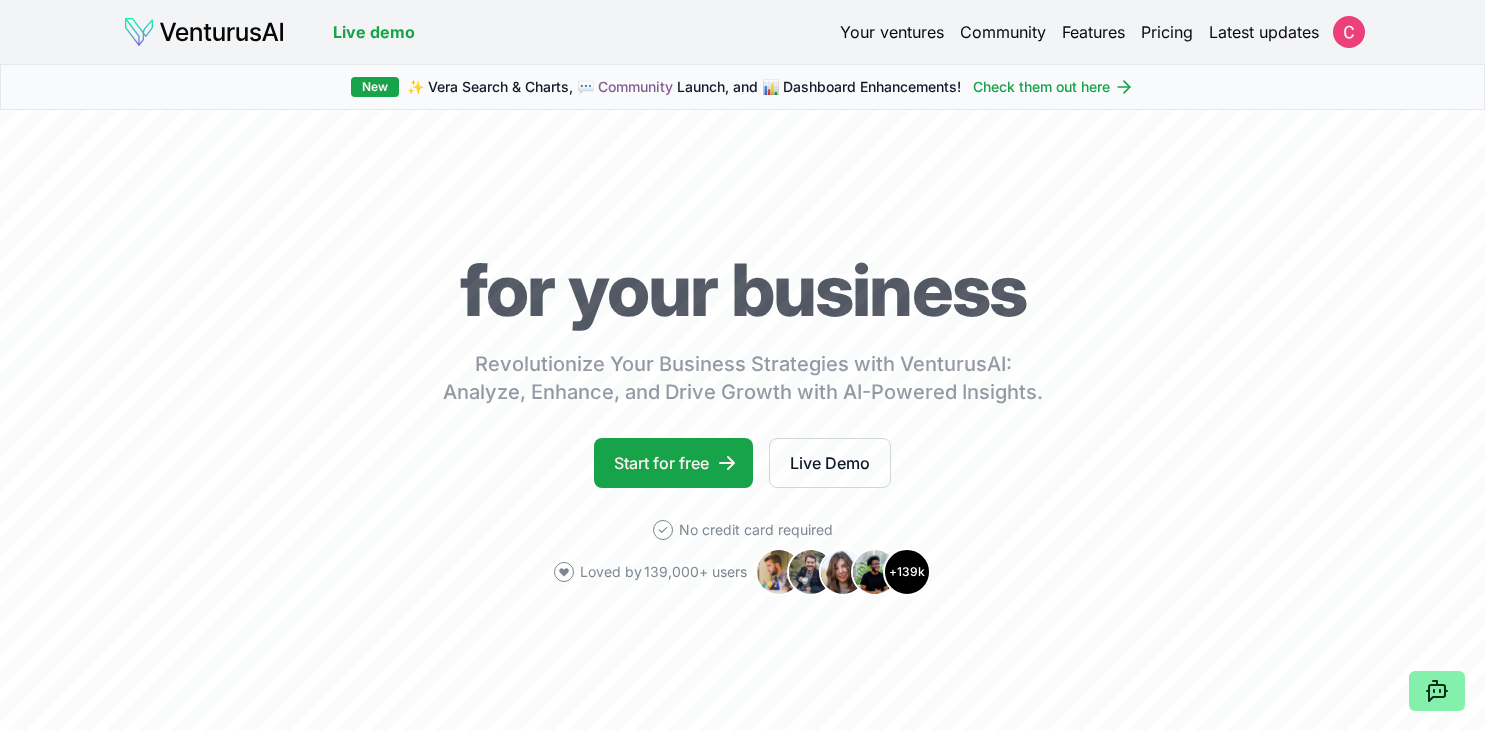 scroll, scrollTop: 0, scrollLeft: 0, axis: both 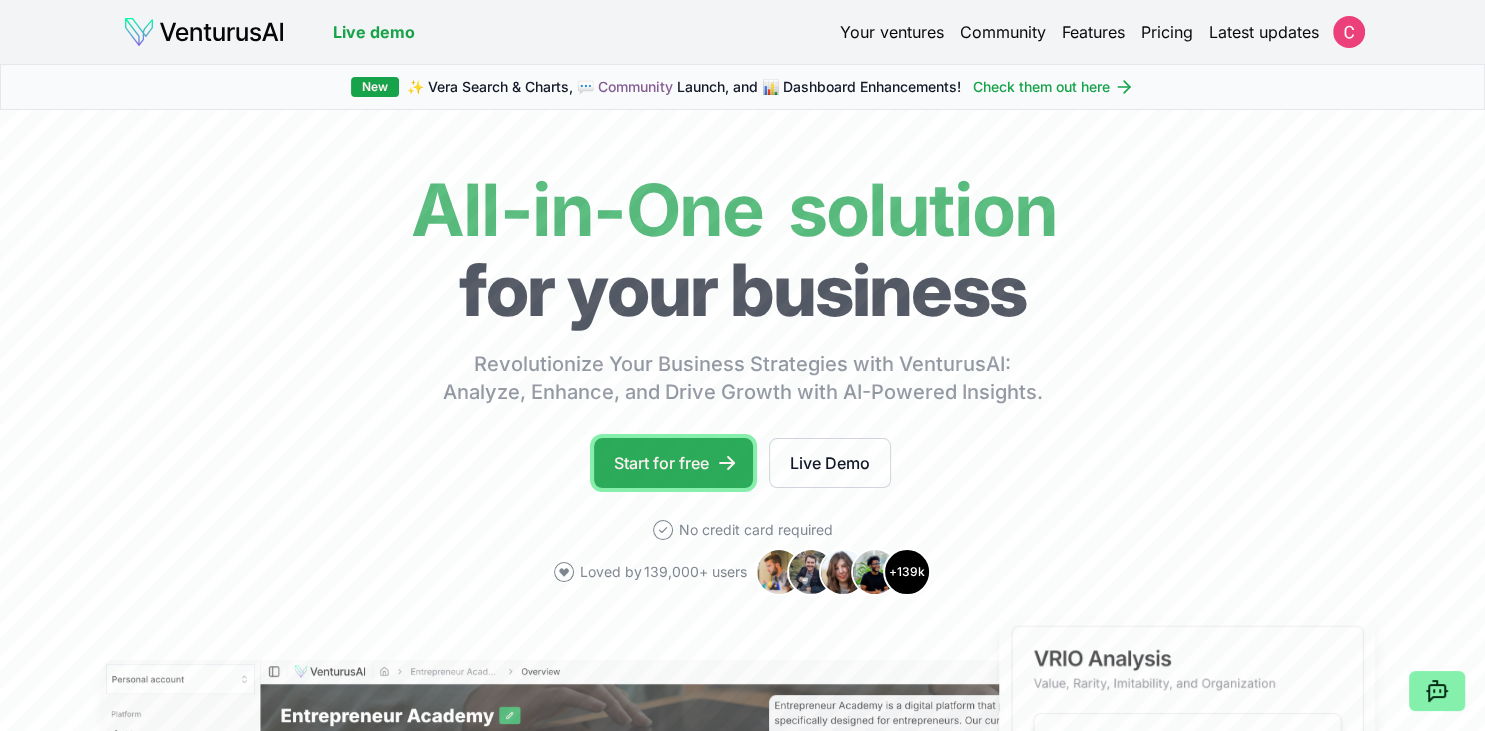click on "Start for free" at bounding box center [673, 463] 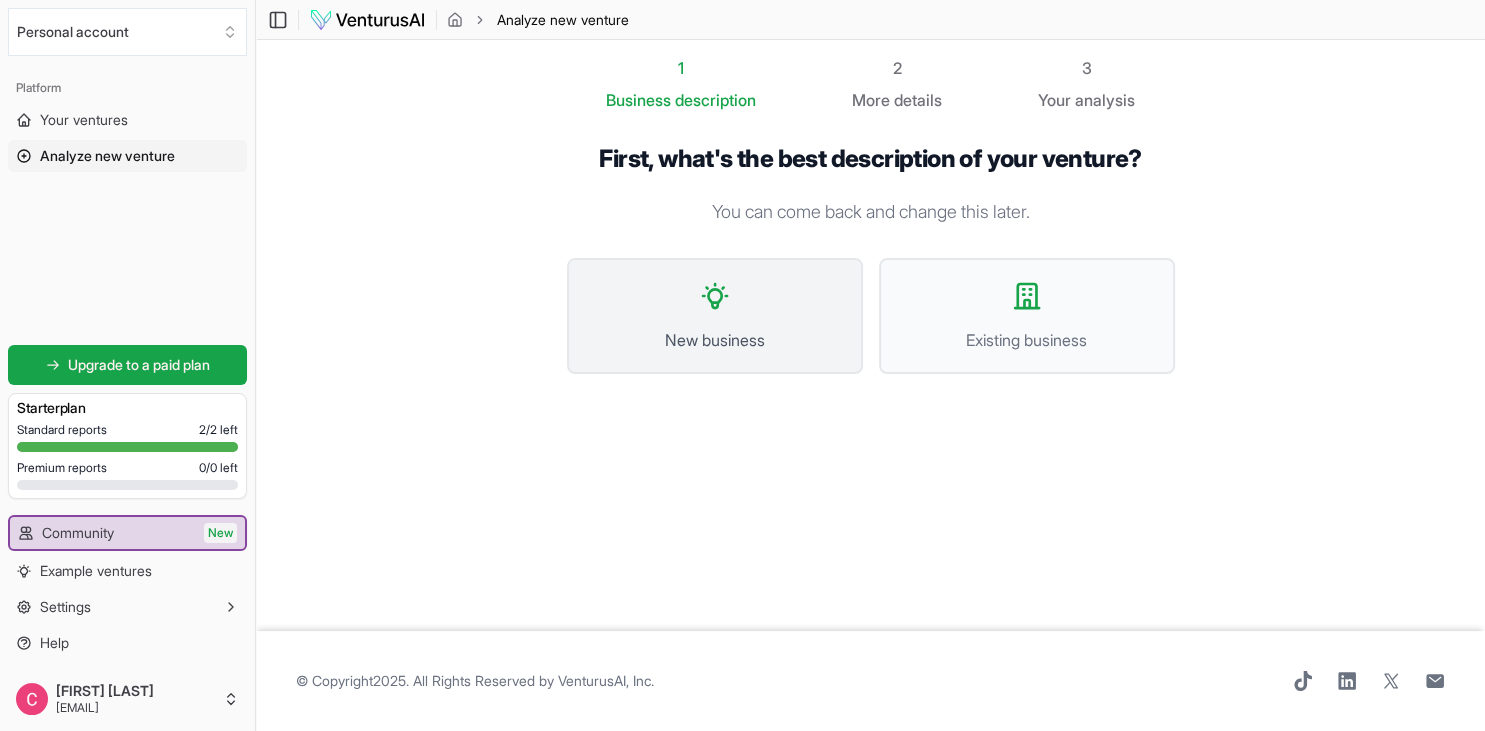 click on "New business" at bounding box center [715, 316] 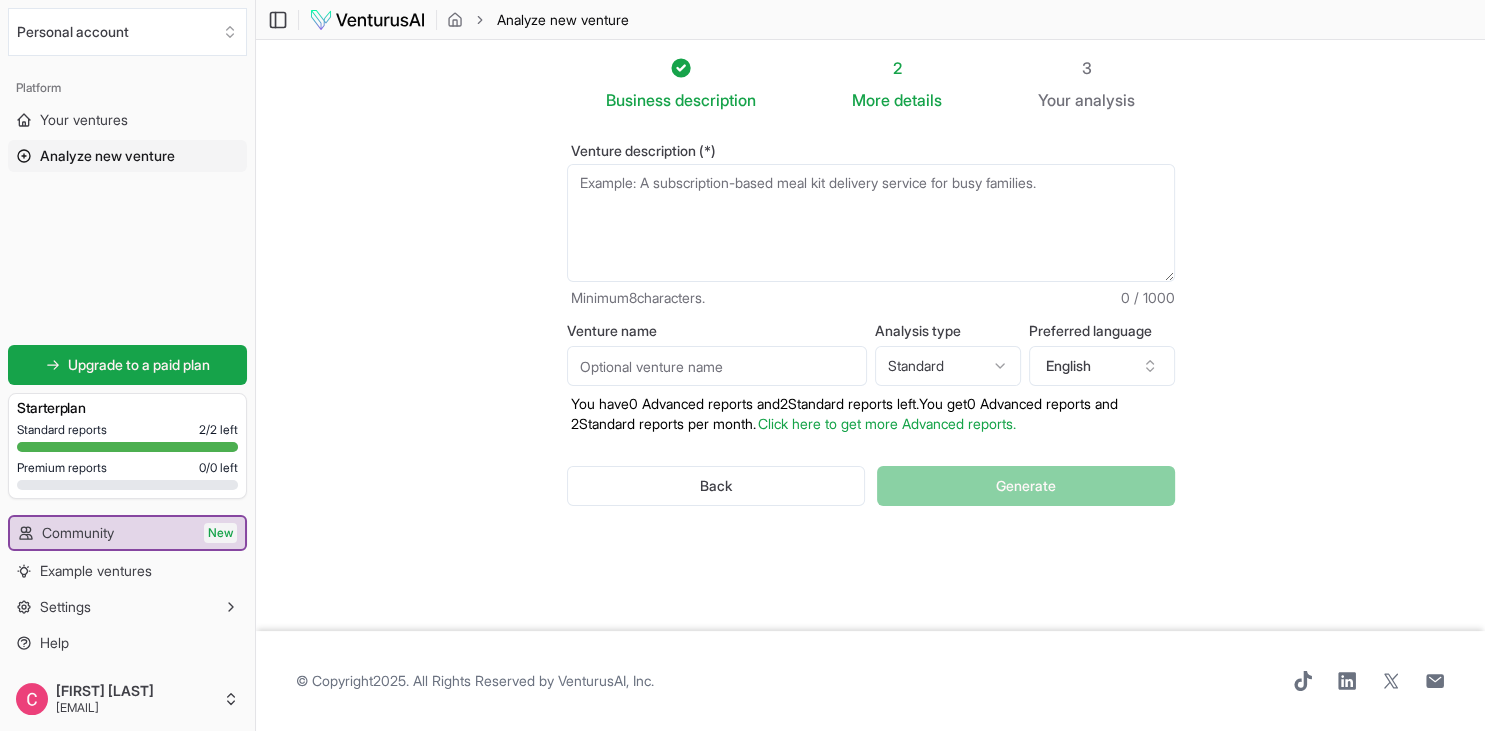 click on "Venture description (*)" at bounding box center [871, 223] 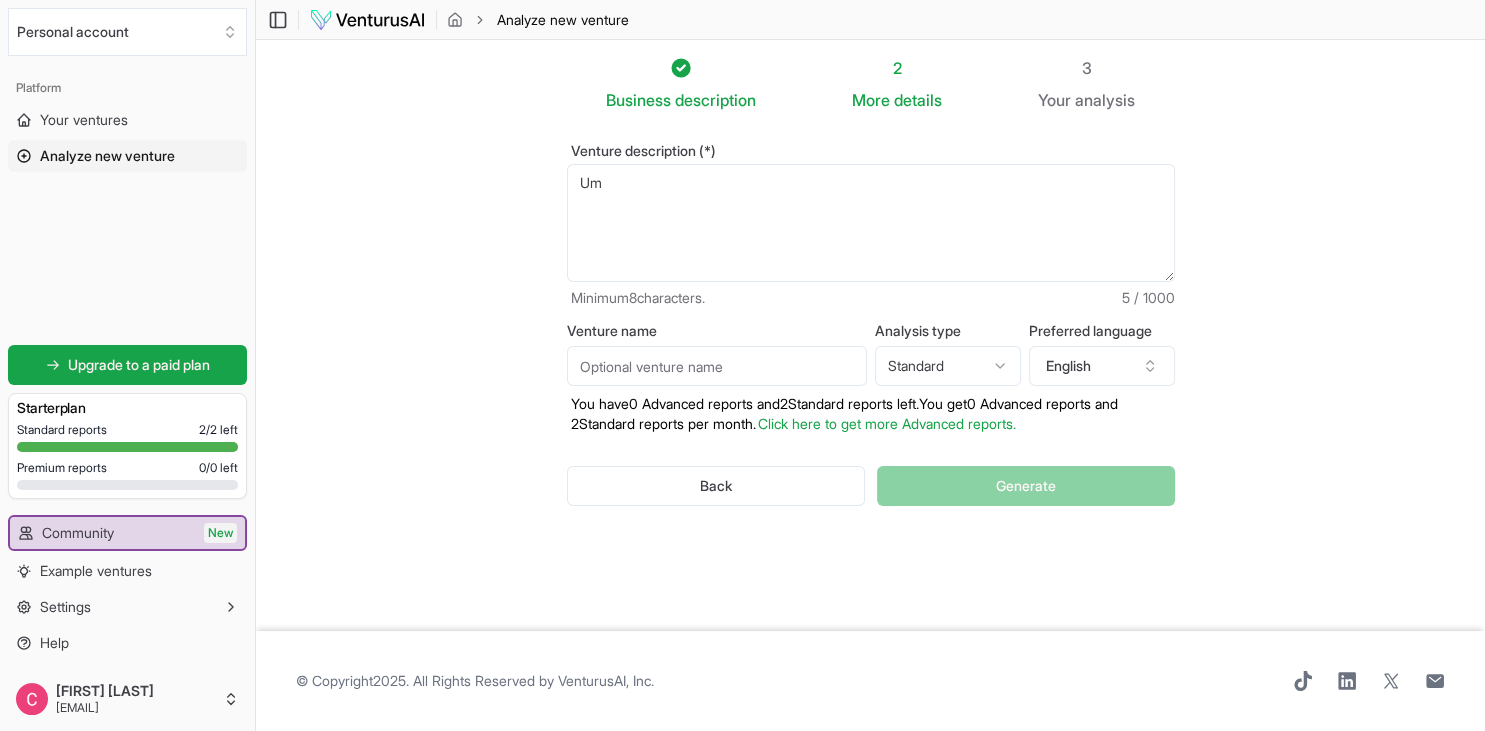 type on "U" 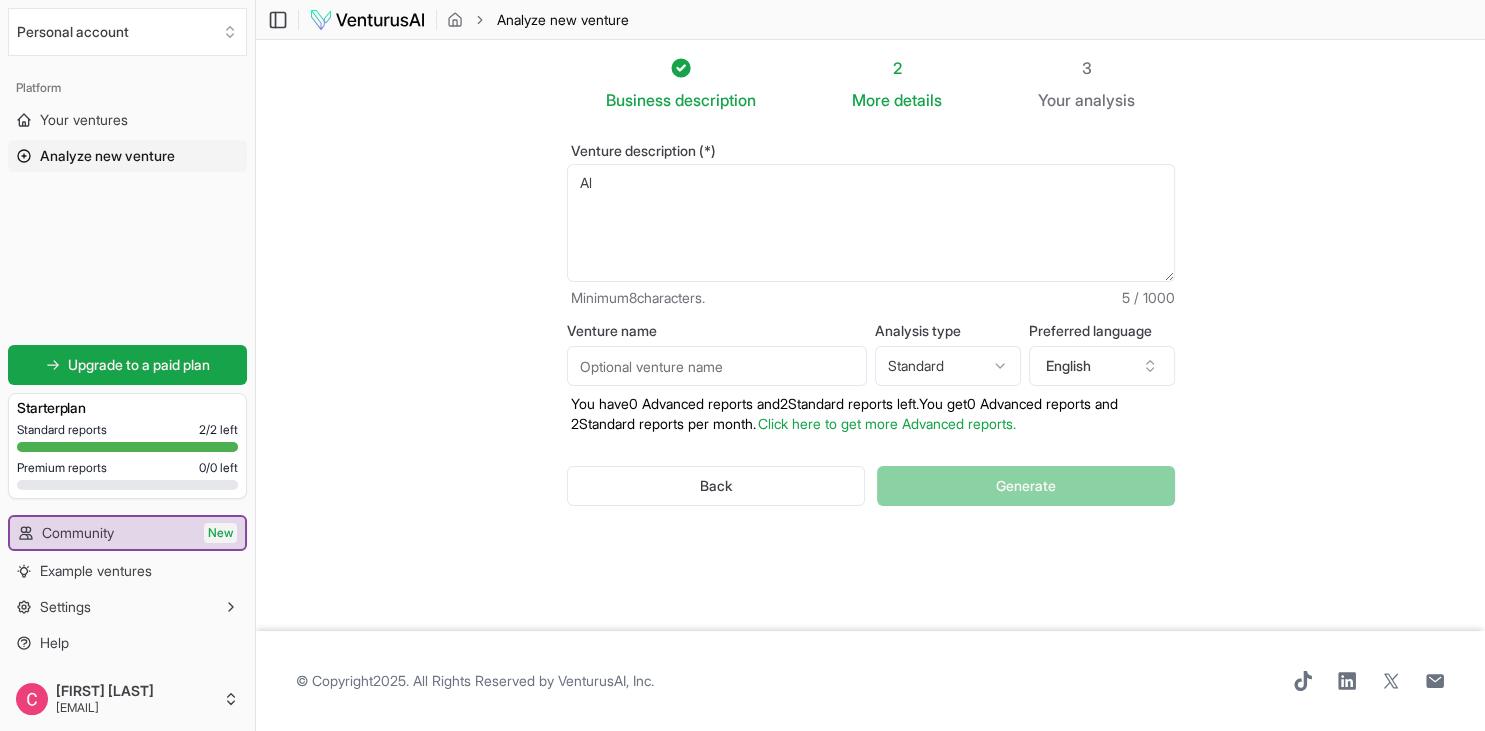 type on "A" 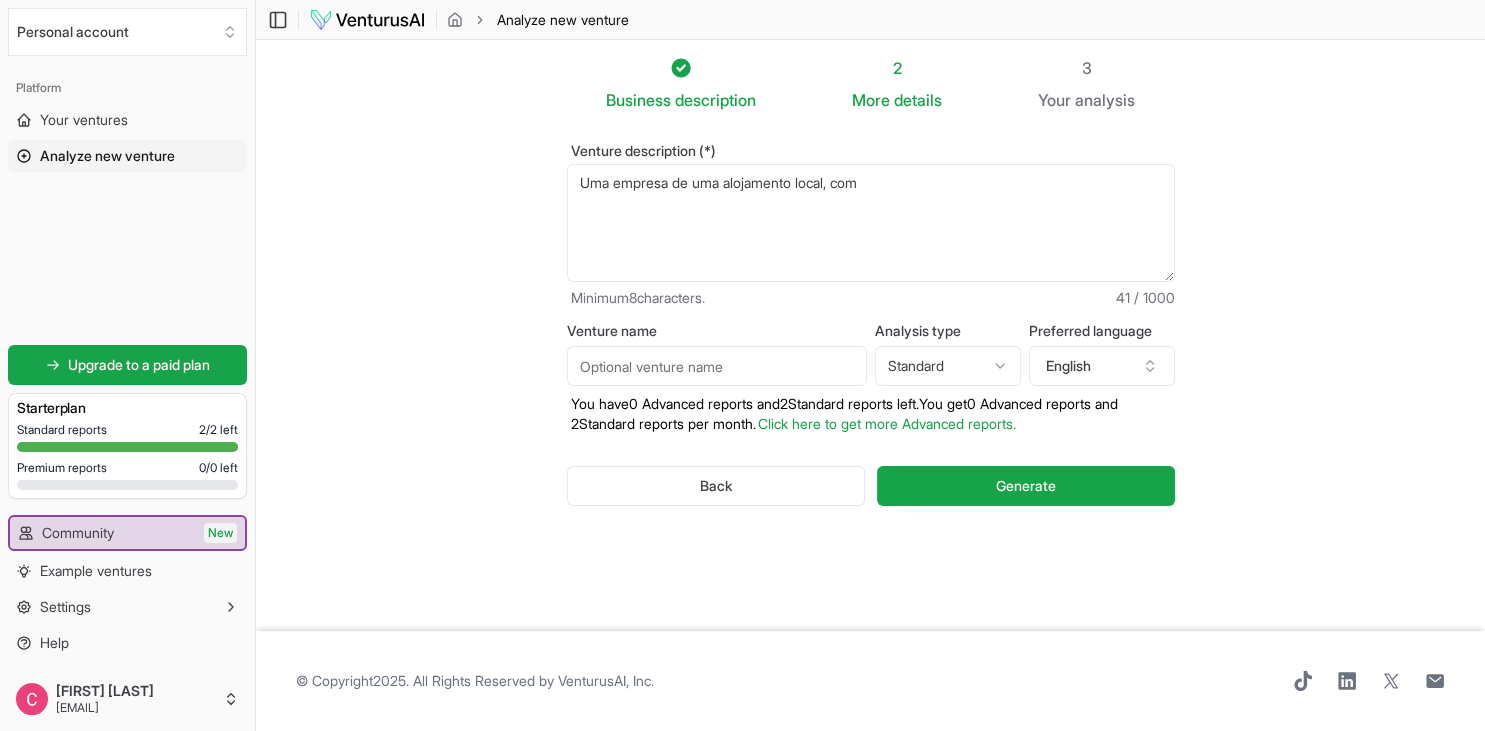 click on "Uma empresa de uma alojamento local, com" at bounding box center [871, 223] 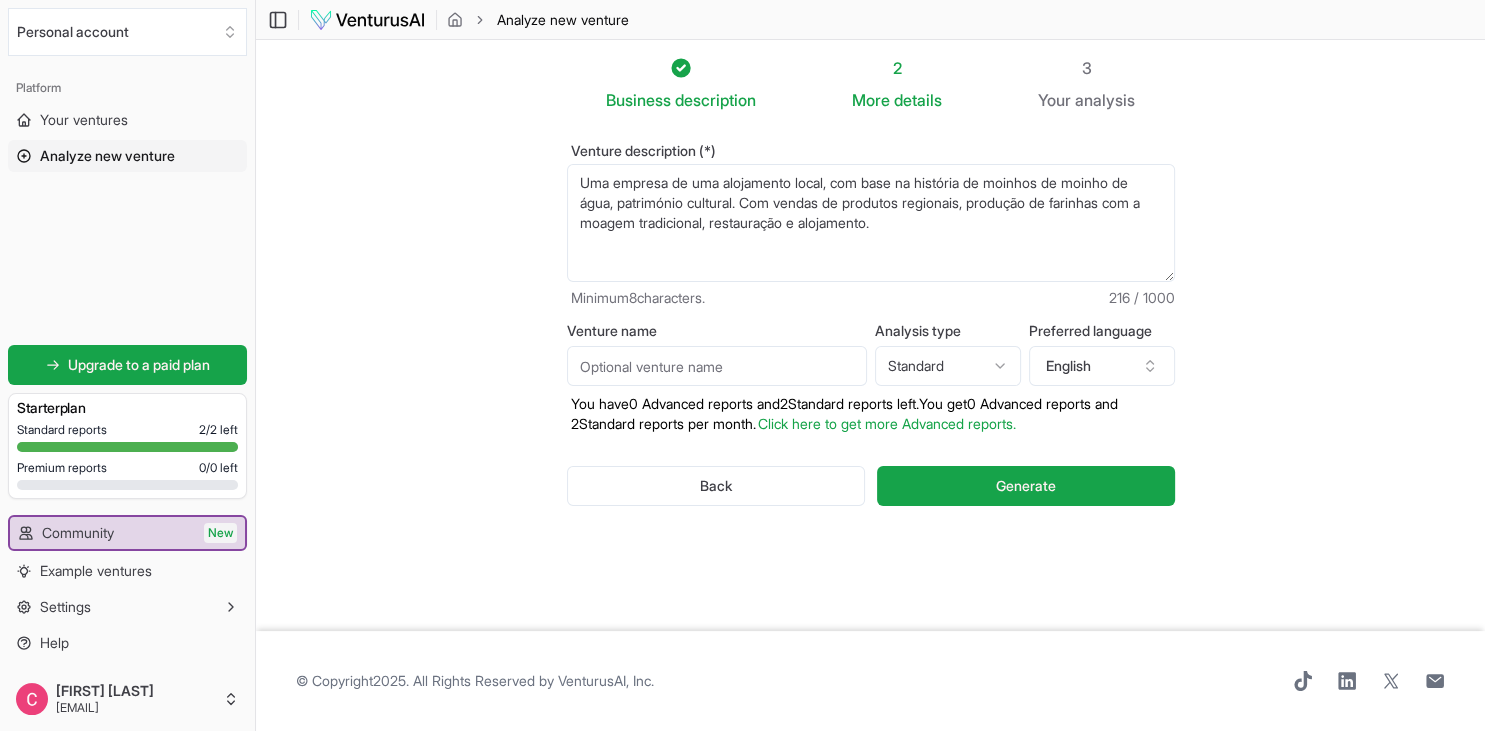 click on "Uma empresa de uma alojamento local, com base na história de moinhos de moinho de água, património cultural. Com vendas de produtos regionais, produção de farinhas com a moagem tradicional, restauração e alojamento." at bounding box center (871, 223) 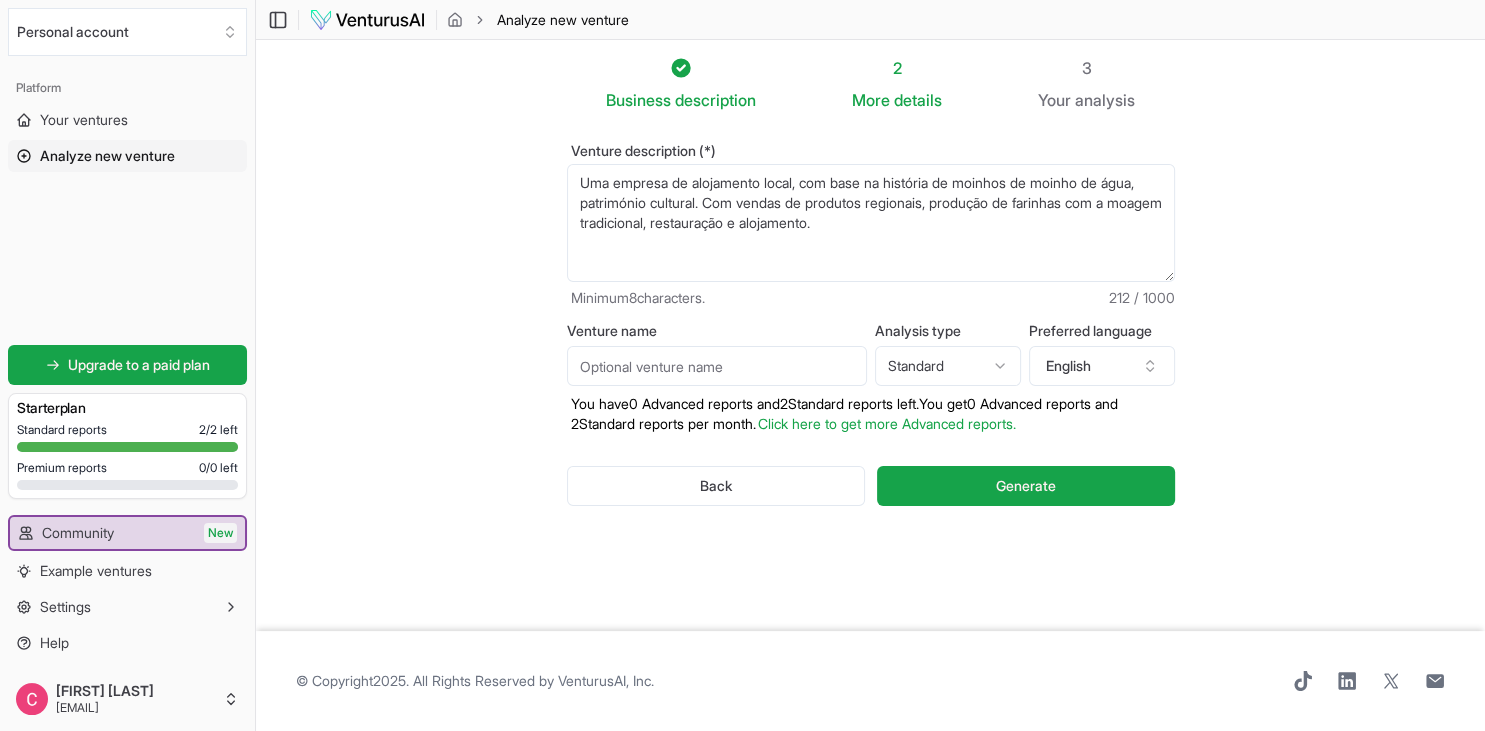 click on "Uma empresa de alojamento local, com base na história de moinhos de moinho de água, património cultural. Com vendas de produtos regionais, produção de farinhas com a moagem tradicional, restauração e alojamento." at bounding box center [871, 223] 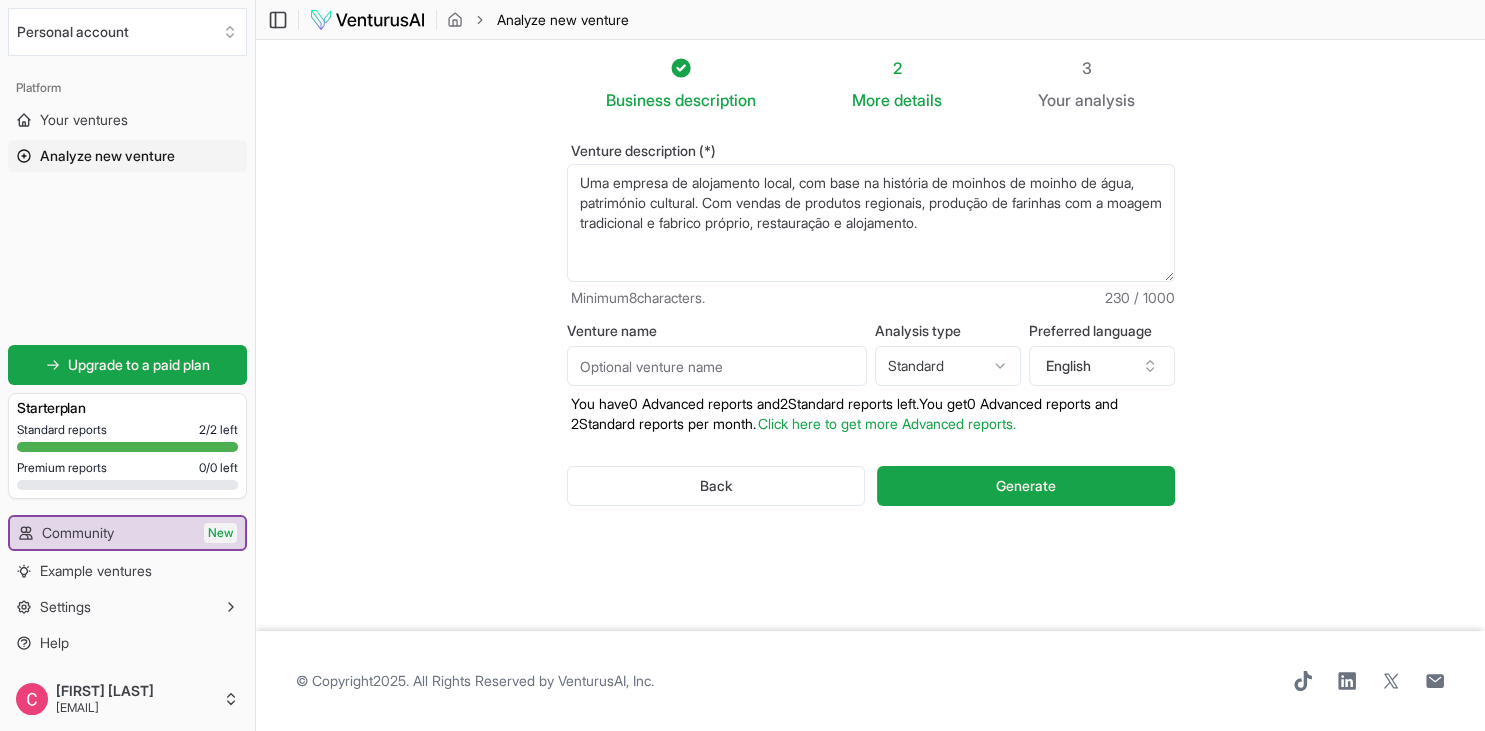 click on "Uma empresa de alojamento local, com base na história de moinhos de moinho de água, património cultural. Com vendas de produtos regionais, produção de farinhas com a moagem tradicional e fabrico próprio, restauração e alojamento." at bounding box center (871, 223) 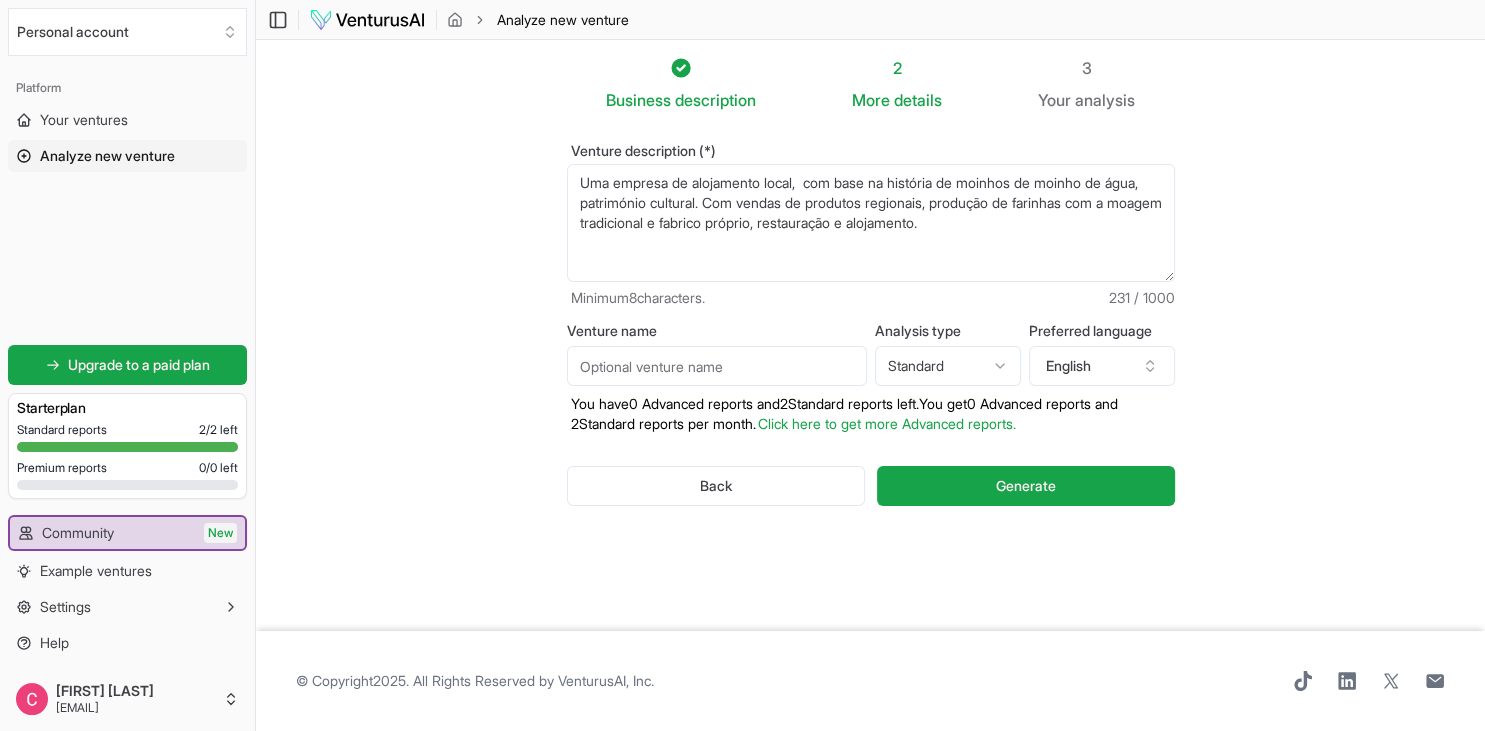 click on "Uma empresa de alojamento local,  com base na história de moinhos de moinho de água, património cultural. Com vendas de produtos regionais, produção de farinhas com a moagem tradicional e fabrico próprio, restauração e alojamento." at bounding box center [871, 223] 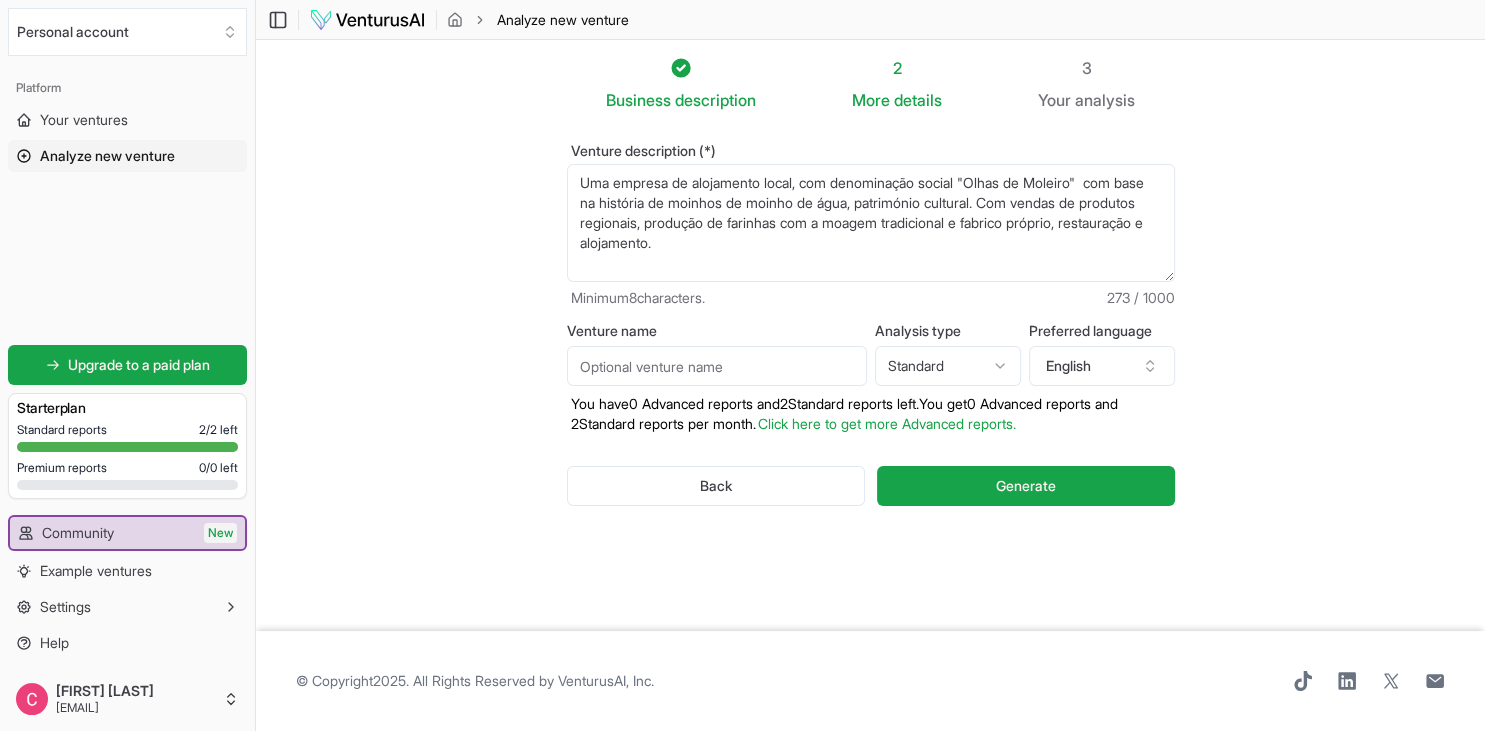 click on "Venture name" at bounding box center [717, 366] 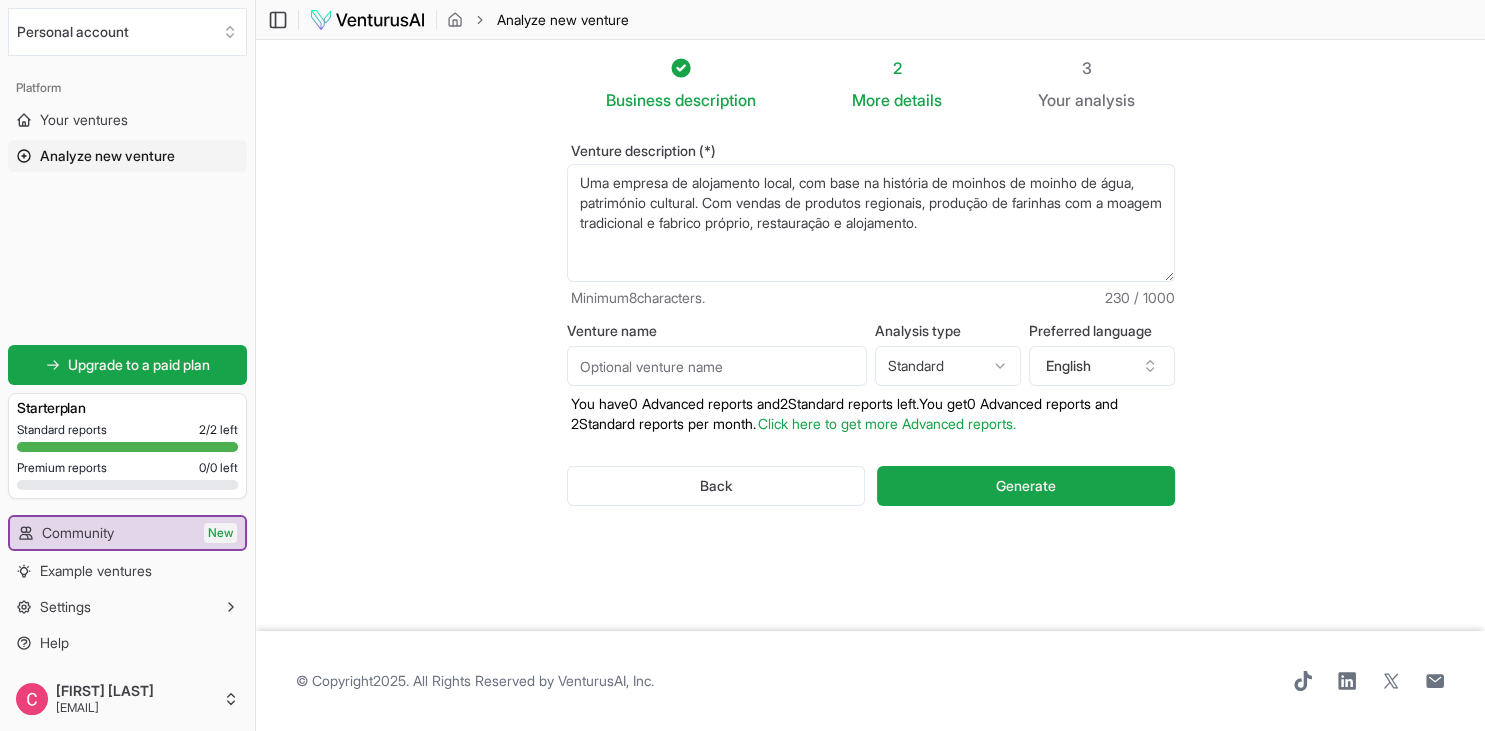 type on "Uma empresa de alojamento local, com base na história de moinhos de moinho de água, património cultural. Com vendas de produtos regionais, produção de farinhas com a moagem tradicional e fabrico próprio, restauração e alojamento." 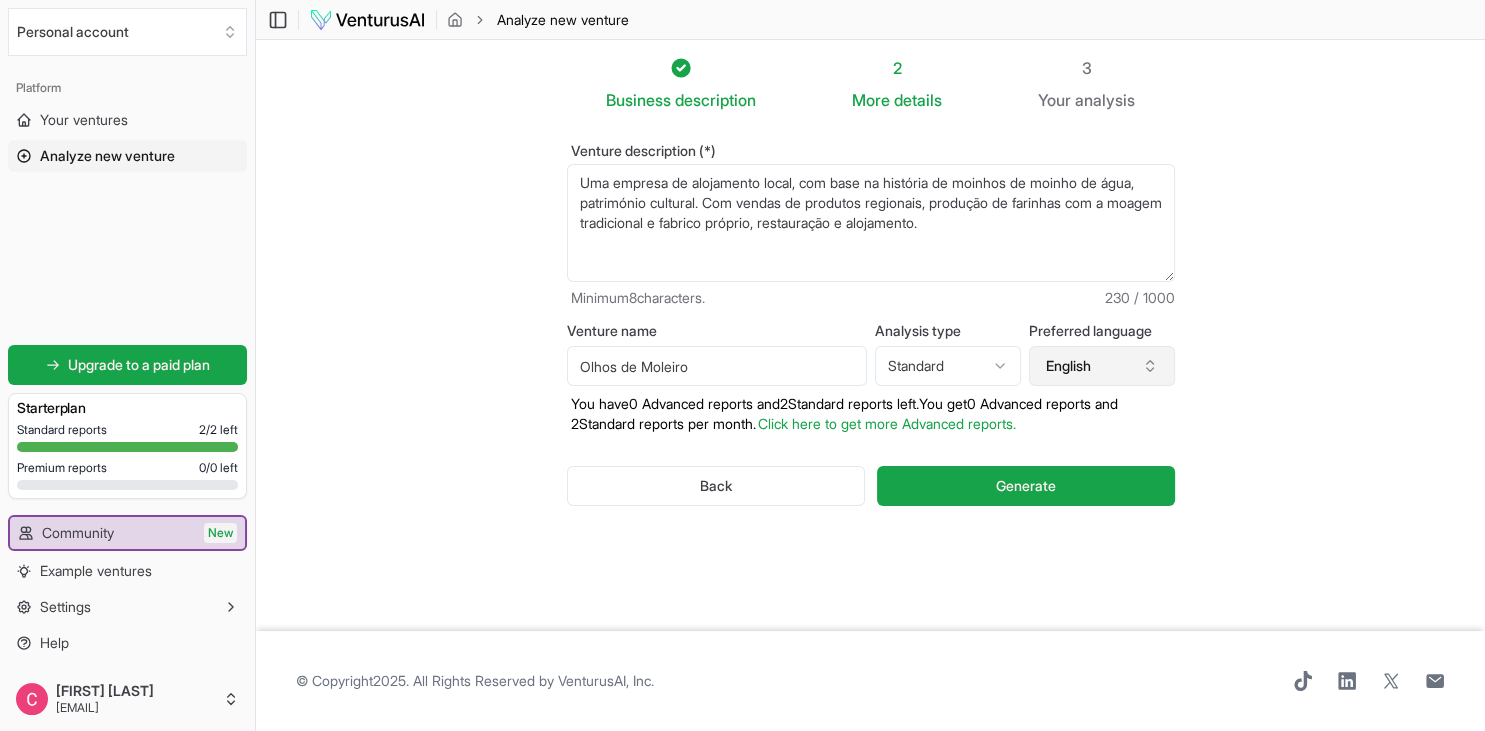 type on "Olhos de Moleiro" 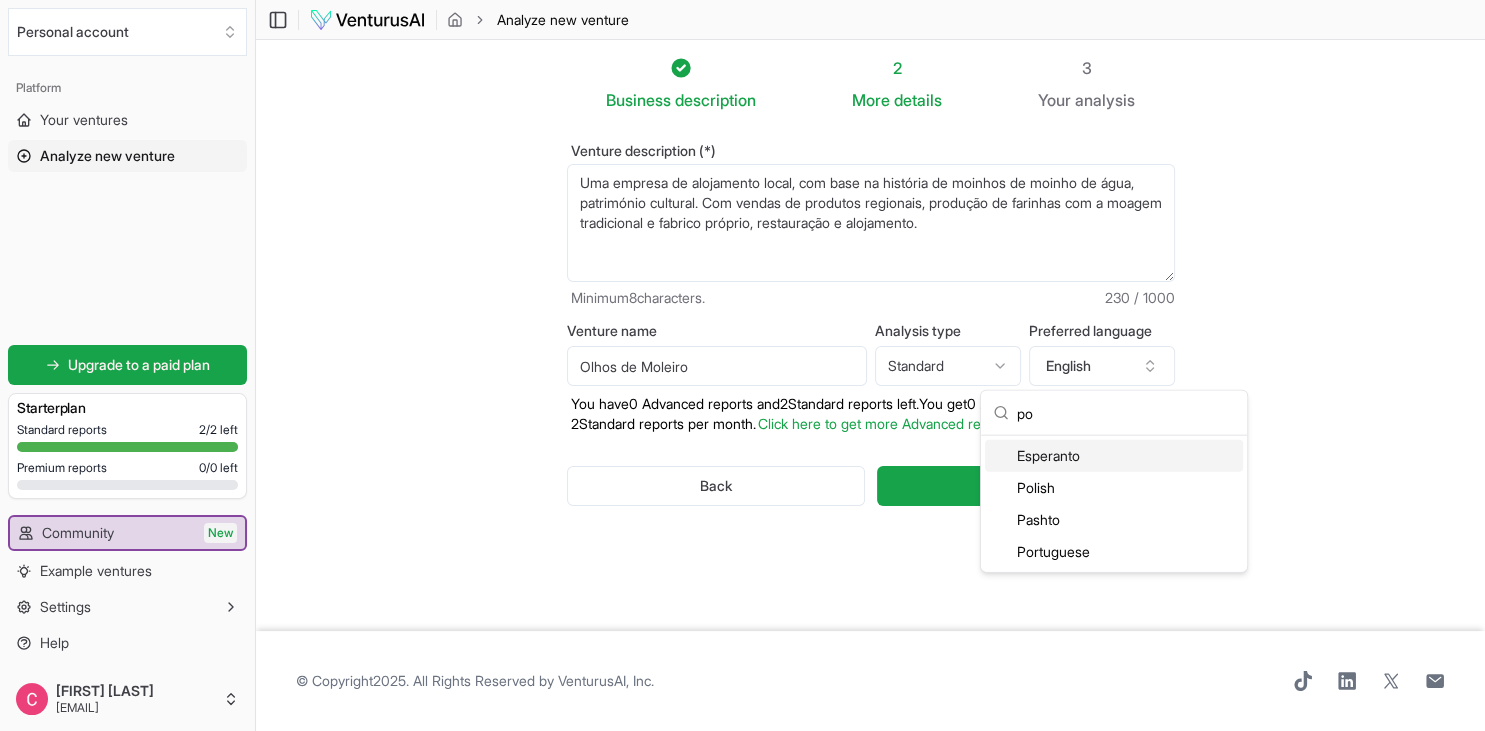 scroll, scrollTop: 0, scrollLeft: 0, axis: both 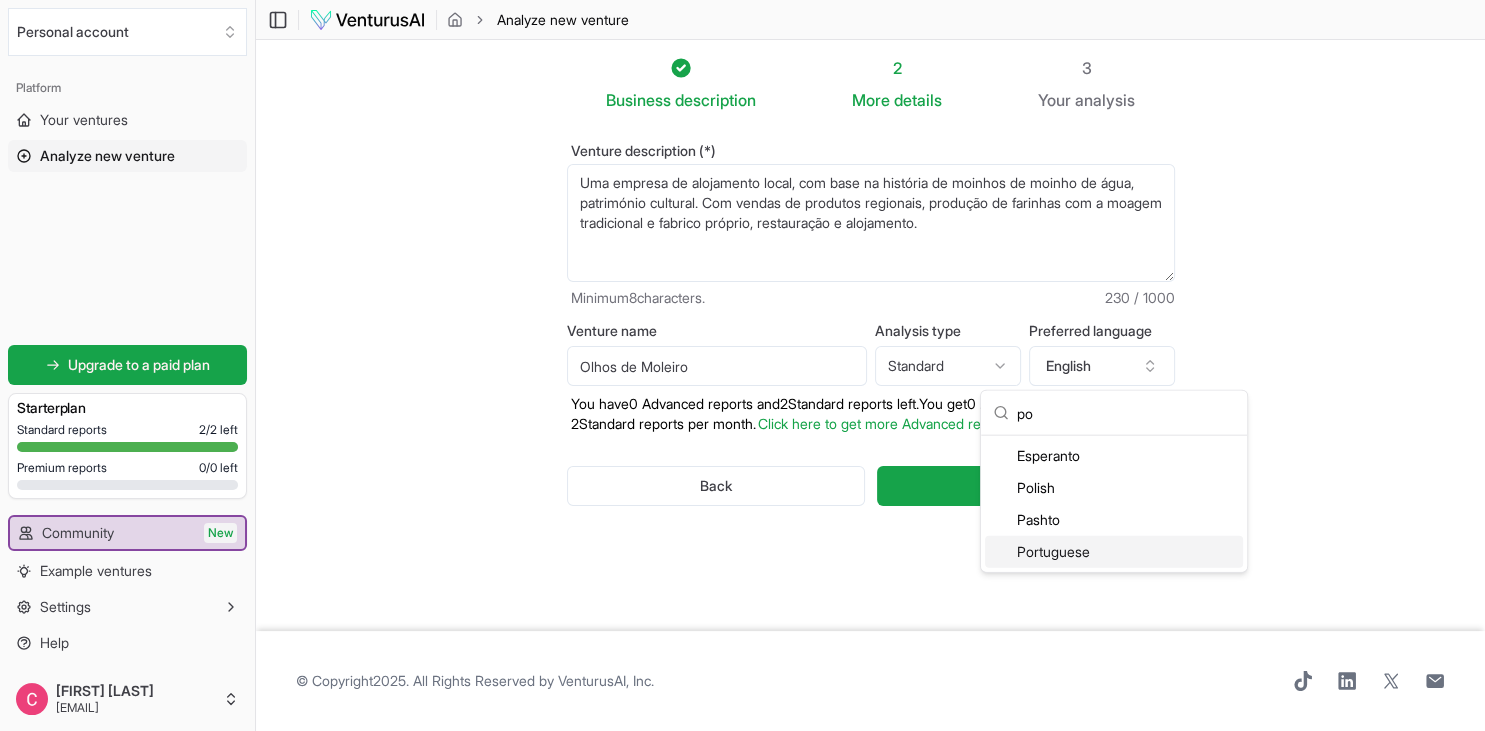 type on "po" 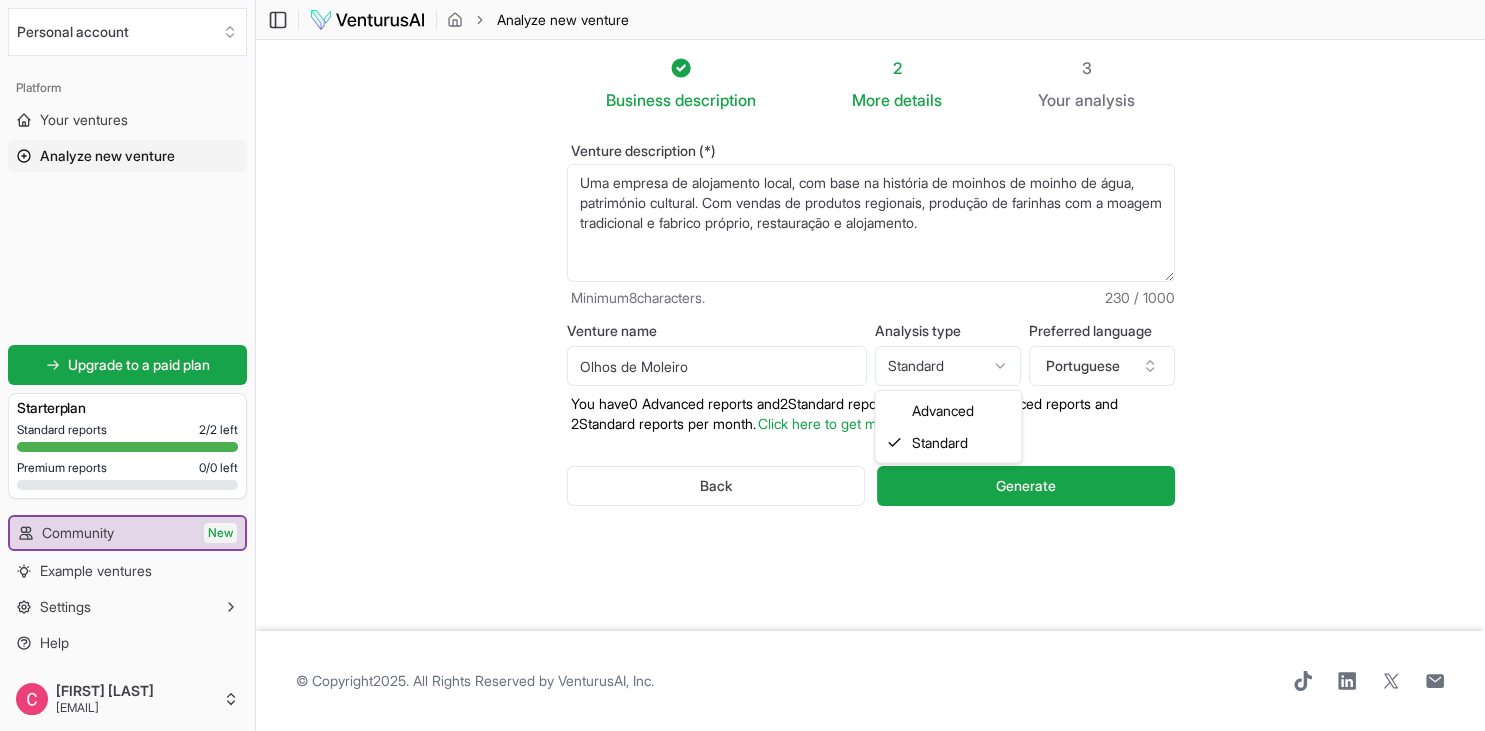 click on "We value your privacy We use cookies to enhance your browsing experience, serve personalized ads or content, and analyze our traffic. By clicking "Accept All", you consent to our use of cookies. Customize    Accept All Customize Consent Preferences   We use cookies to help you navigate efficiently and perform certain functions. You will find detailed information about all cookies under each consent category below. The cookies that are categorized as "Necessary" are stored on your browser as they are essential for enabling the basic functionalities of the site. ...  Show more Necessary Always Active Necessary cookies are required to enable the basic features of this site, such as providing secure log-in or adjusting your consent preferences. These cookies do not store any personally identifiable data. Cookie cookieyes-consent Duration 1 year Description Cookie __cf_bm Duration 1 hour Description This cookie, set by Cloudflare, is used to support Cloudflare Bot Management.  Cookie _cfuvid Duration session lidc" at bounding box center [742, 365] 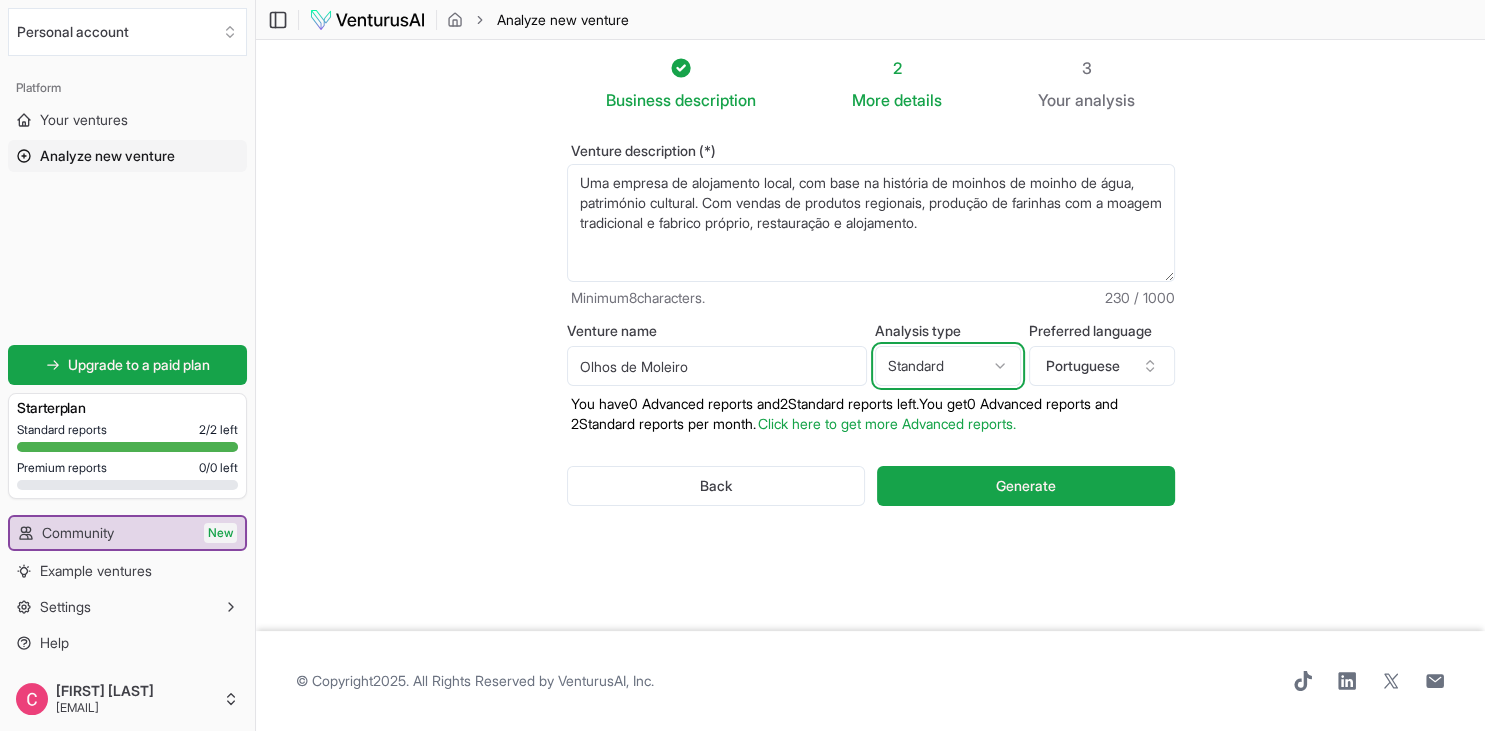 click on "We value your privacy We use cookies to enhance your browsing experience, serve personalized ads or content, and analyze our traffic. By clicking "Accept All", you consent to our use of cookies. Customize    Accept All Customize Consent Preferences   We use cookies to help you navigate efficiently and perform certain functions. You will find detailed information about all cookies under each consent category below. The cookies that are categorized as "Necessary" are stored on your browser as they are essential for enabling the basic functionalities of the site. ...  Show more Necessary Always Active Necessary cookies are required to enable the basic features of this site, such as providing secure log-in or adjusting your consent preferences. These cookies do not store any personally identifiable data. Cookie cookieyes-consent Duration 1 year Description Cookie __cf_bm Duration 1 hour Description This cookie, set by Cloudflare, is used to support Cloudflare Bot Management.  Cookie _cfuvid Duration session lidc" at bounding box center [742, 365] 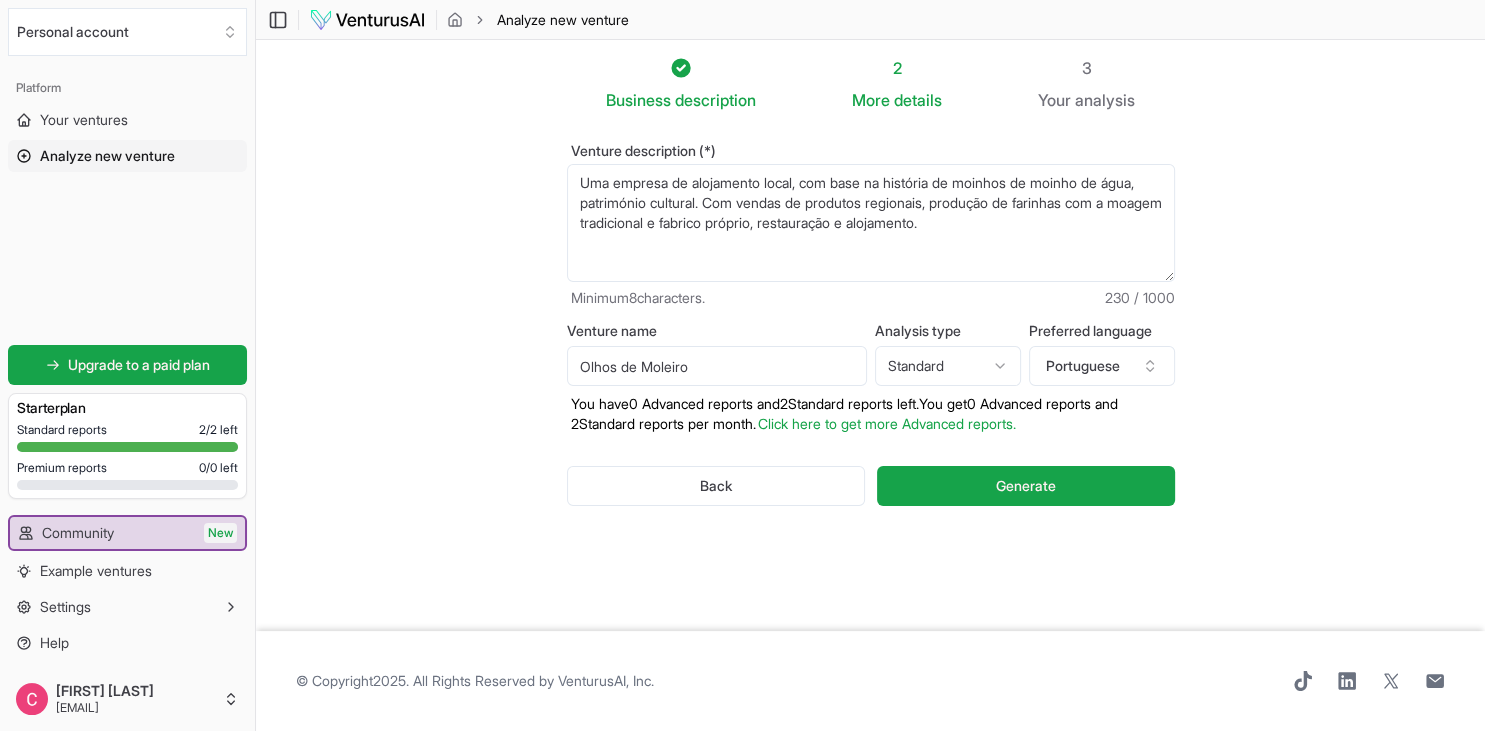 drag, startPoint x: 1110, startPoint y: 180, endPoint x: 1030, endPoint y: 190, distance: 80.622574 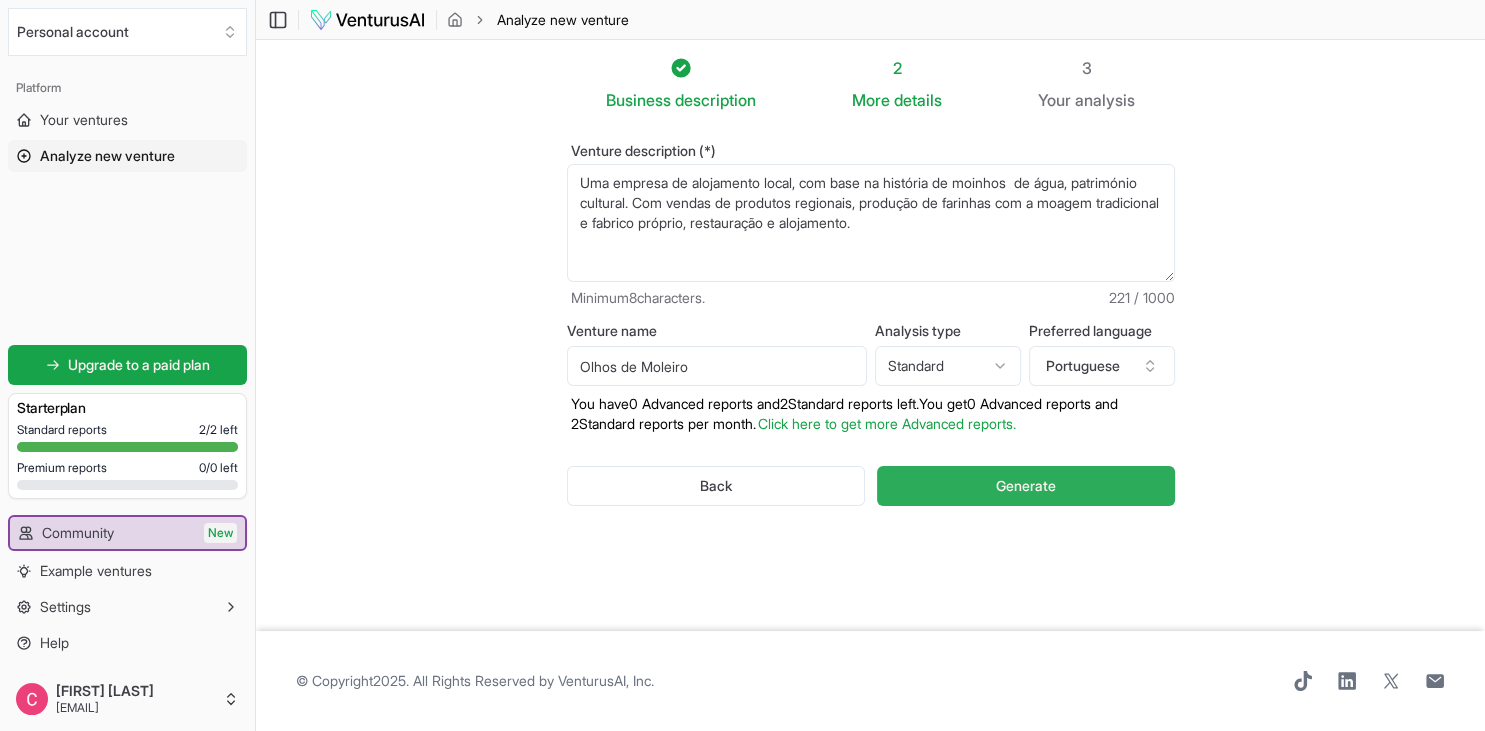 type on "Uma empresa de alojamento local, com base na história de moinhos  de água, património cultural. Com vendas de produtos regionais, produção de farinhas com a moagem tradicional e fabrico próprio, restauração e alojamento." 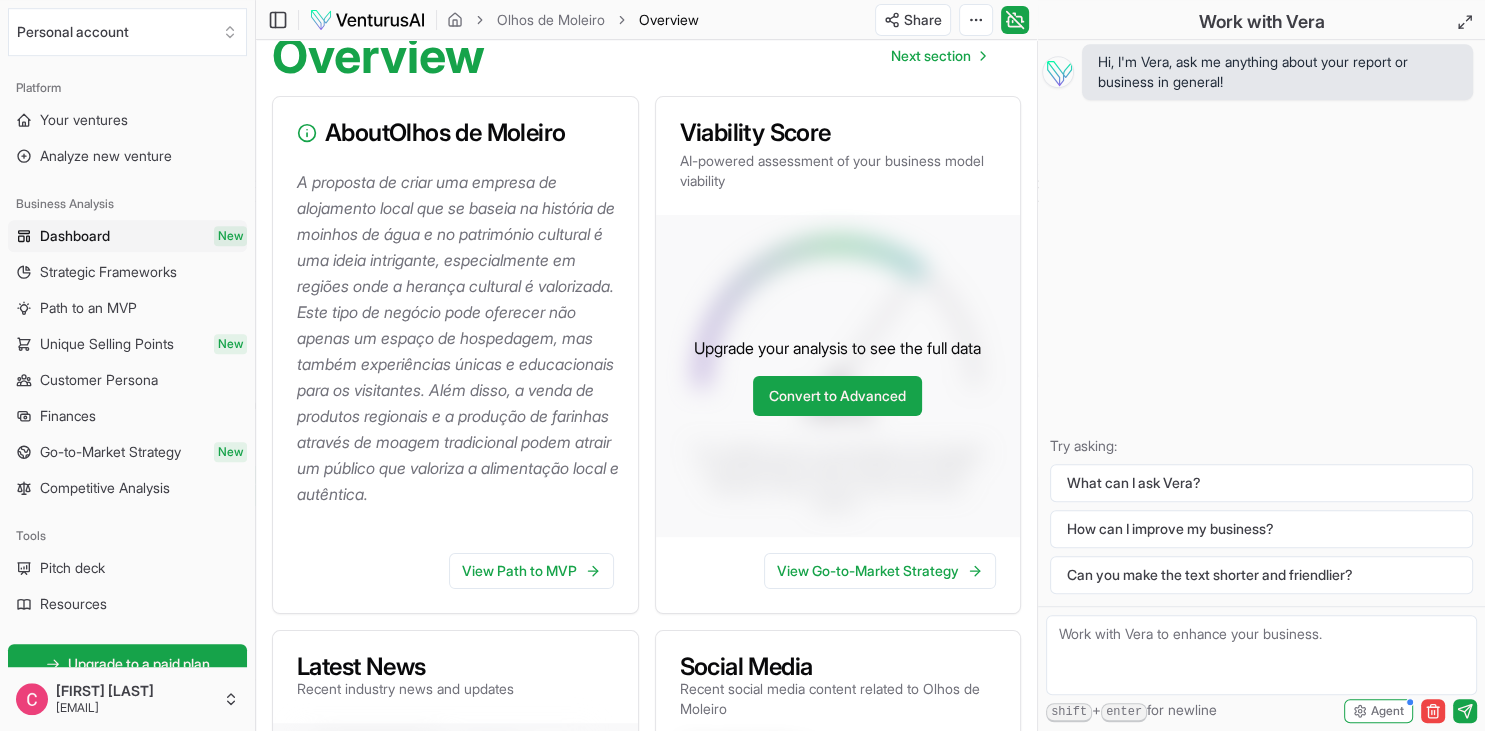 scroll, scrollTop: 181, scrollLeft: 0, axis: vertical 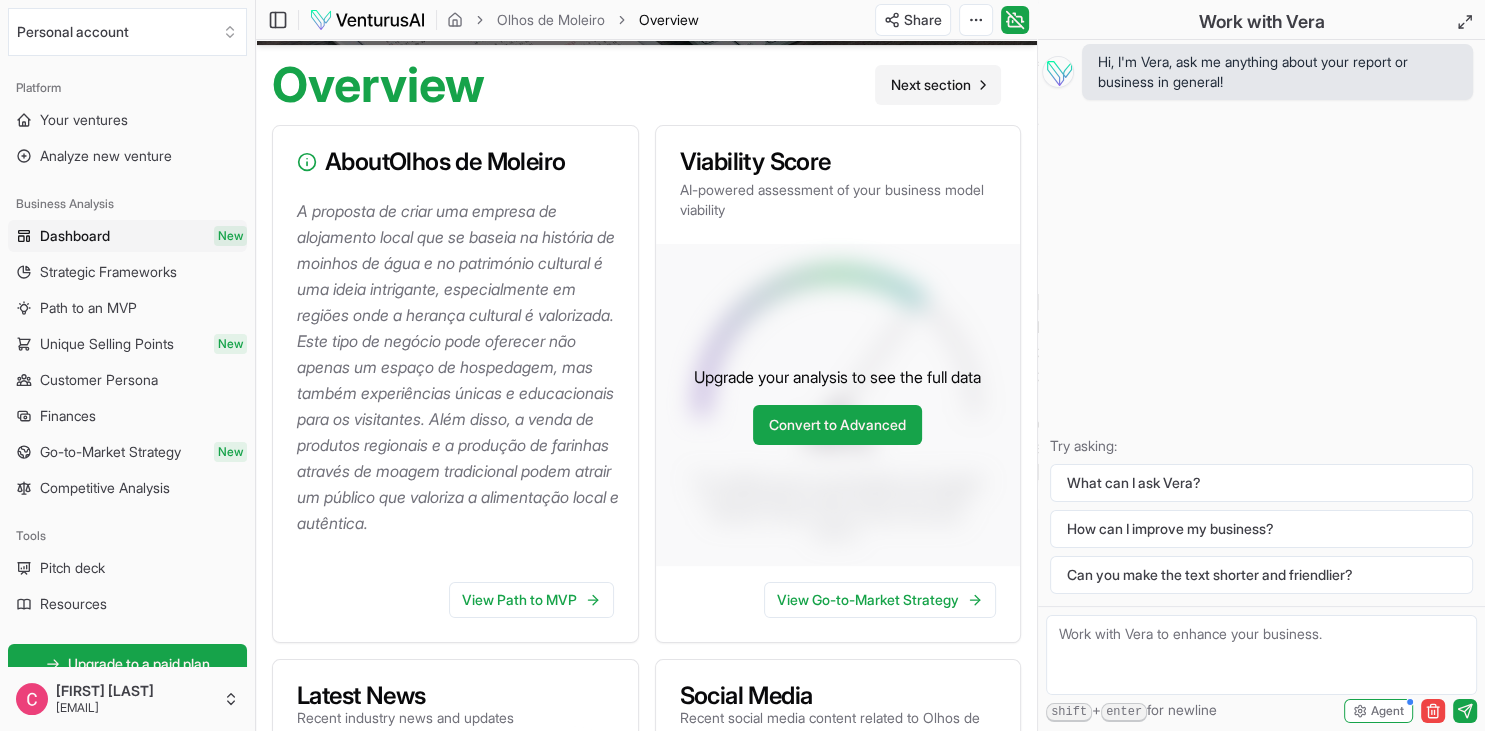 click on "Next section" at bounding box center (931, 85) 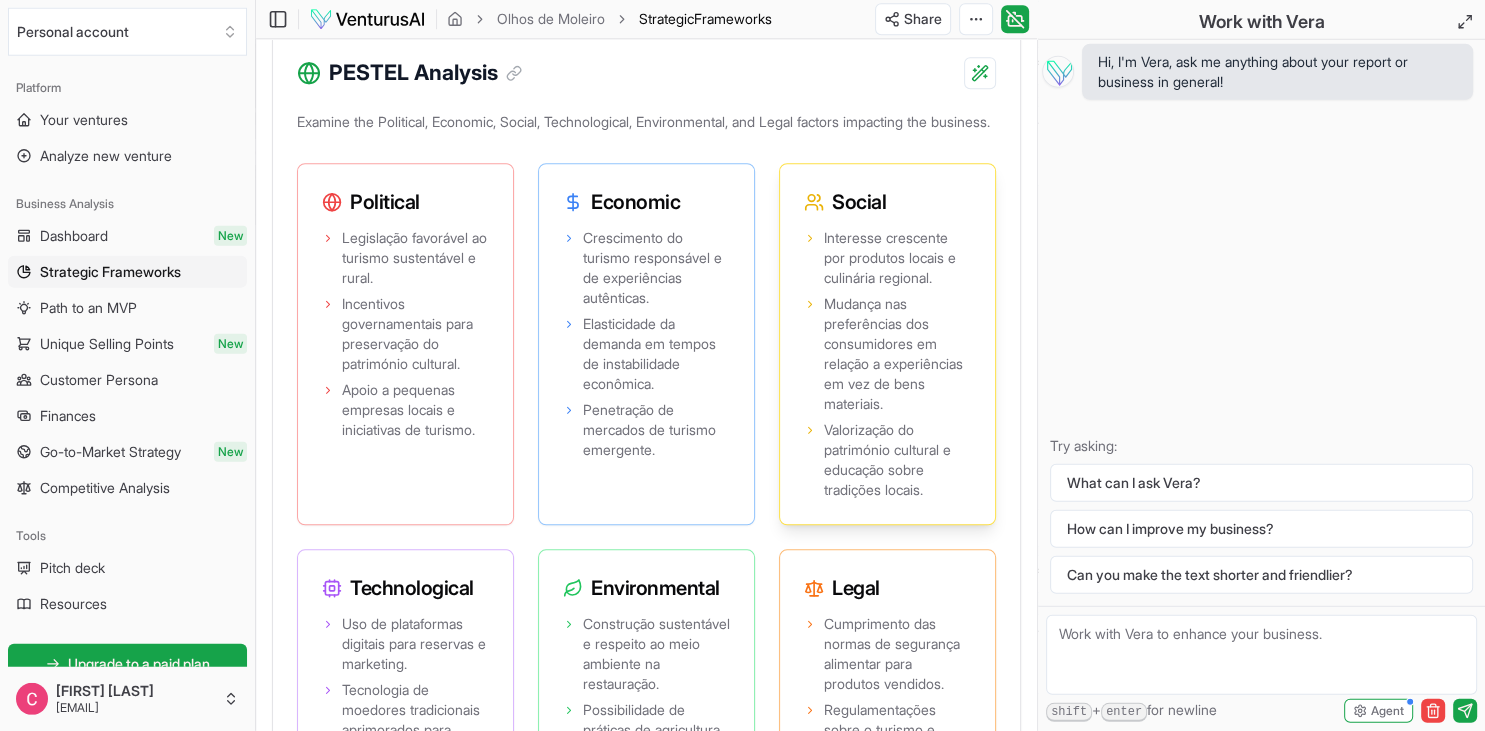 scroll, scrollTop: 1689, scrollLeft: 0, axis: vertical 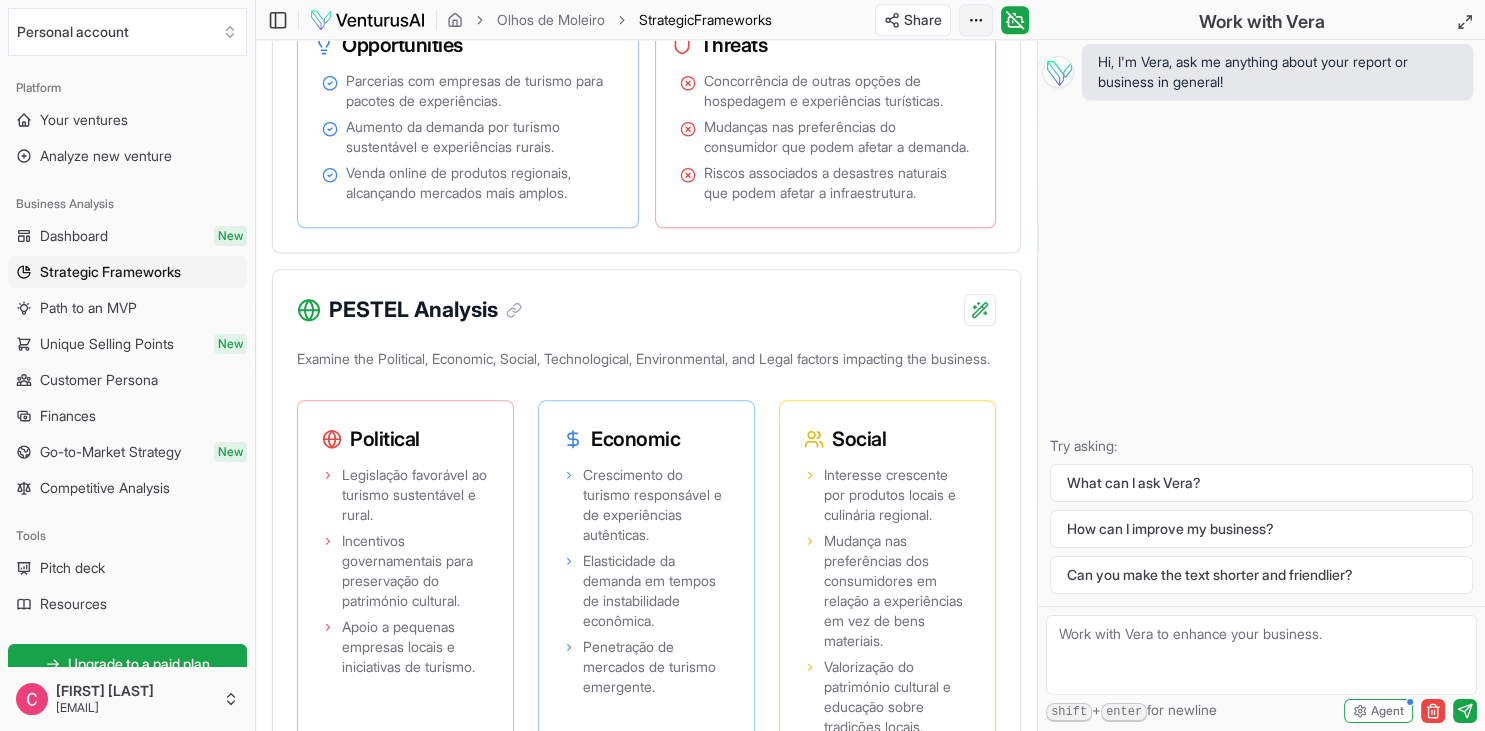click on "We value your privacy We use cookies to enhance your browsing experience, serve personalized ads or content, and analyze our traffic. By clicking "Accept All", you consent to our use of cookies. Customize    Accept All Customize Consent Preferences   We use cookies to help you navigate efficiently and perform certain functions. You will find detailed information about all cookies under each consent category below. The cookies that are categorized as "Necessary" are stored on your browser as they are essential for enabling the basic functionalities of the site. ...  Show more Necessary Always Active Necessary cookies are required to enable the basic features of this site, such as providing secure log-in or adjusting your consent preferences. These cookies do not store any personally identifiable data. Cookie cookieyes-consent Duration 1 year Description Cookie __cf_bm Duration 1 hour Description This cookie, set by Cloudflare, is used to support Cloudflare Bot Management.  Cookie _cfuvid Duration session lidc" at bounding box center [742, -1324] 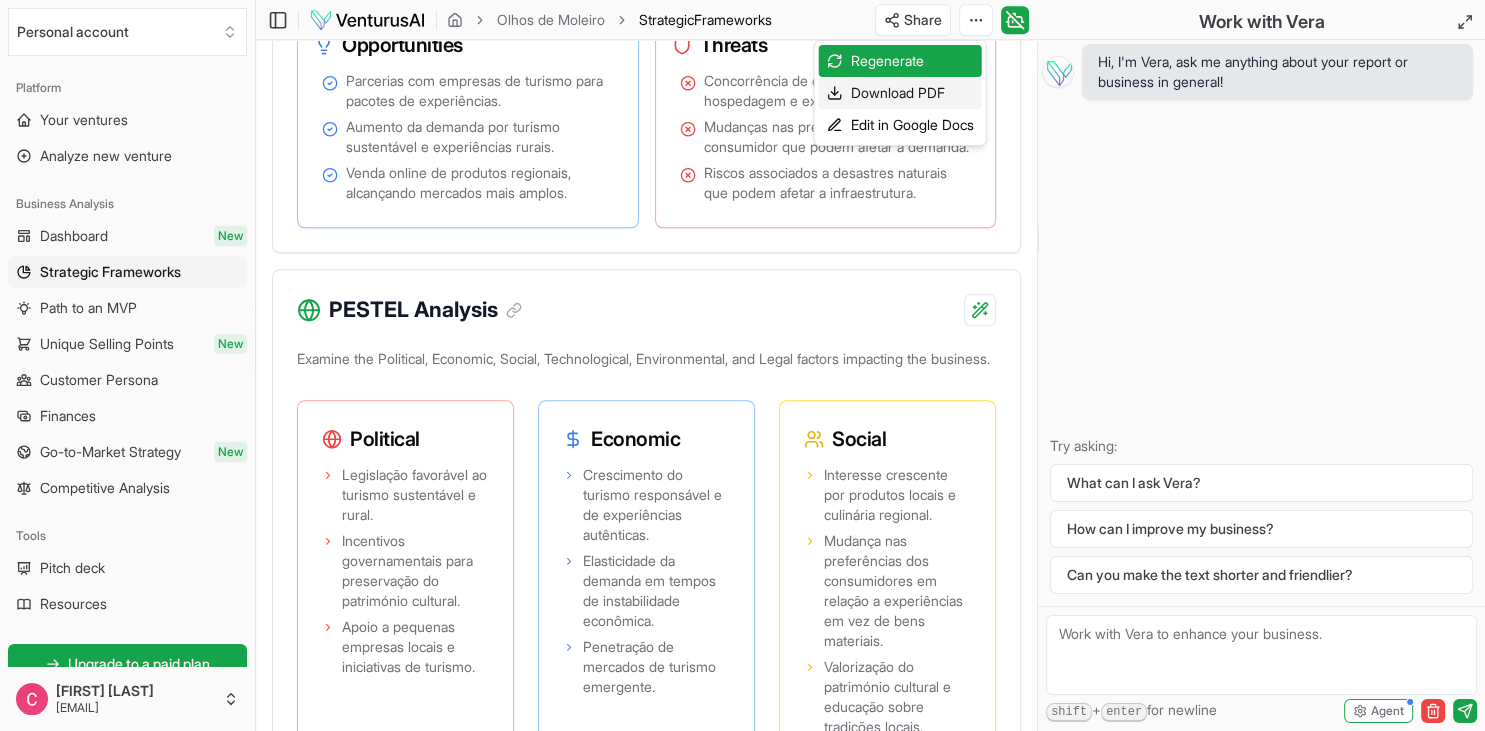 click on "Download PDF" at bounding box center [900, 93] 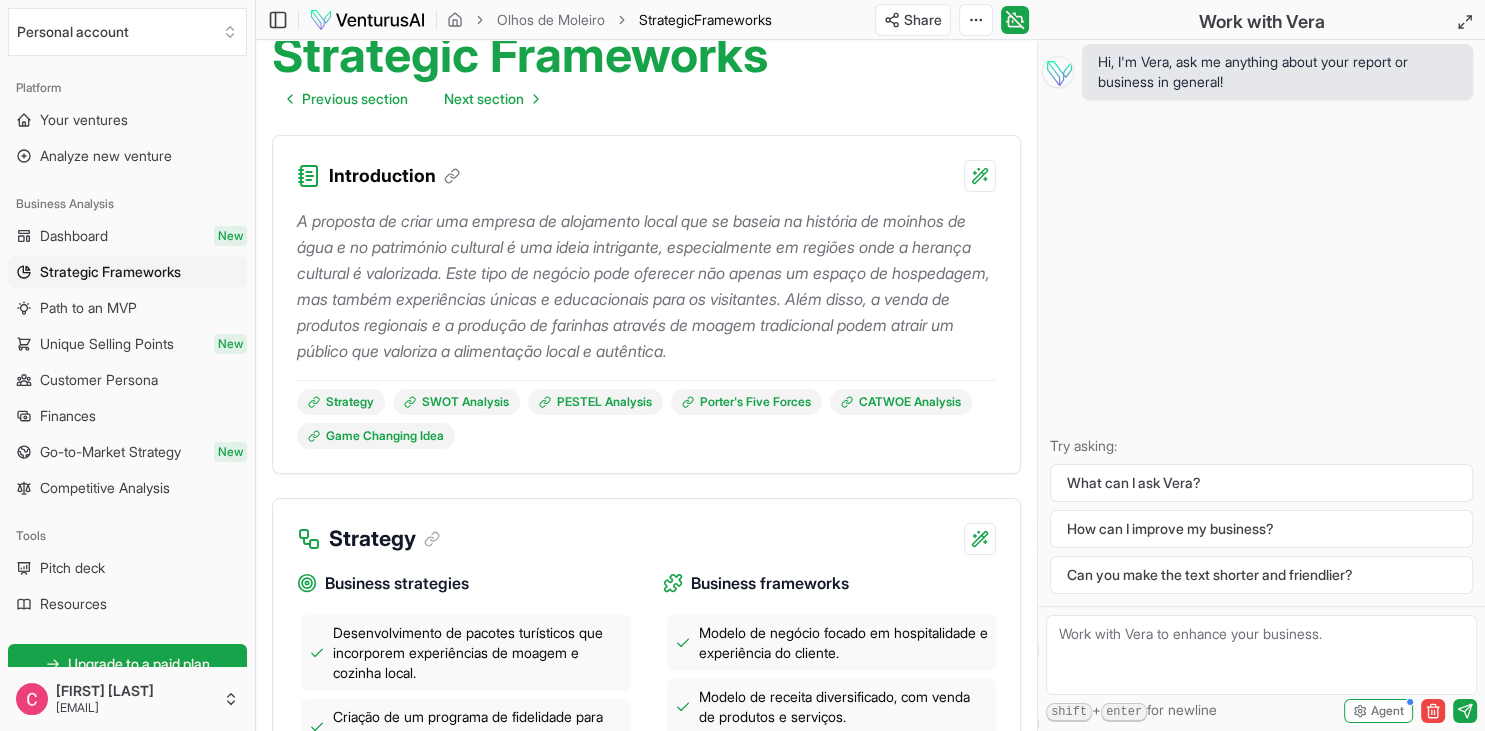scroll, scrollTop: 0, scrollLeft: 0, axis: both 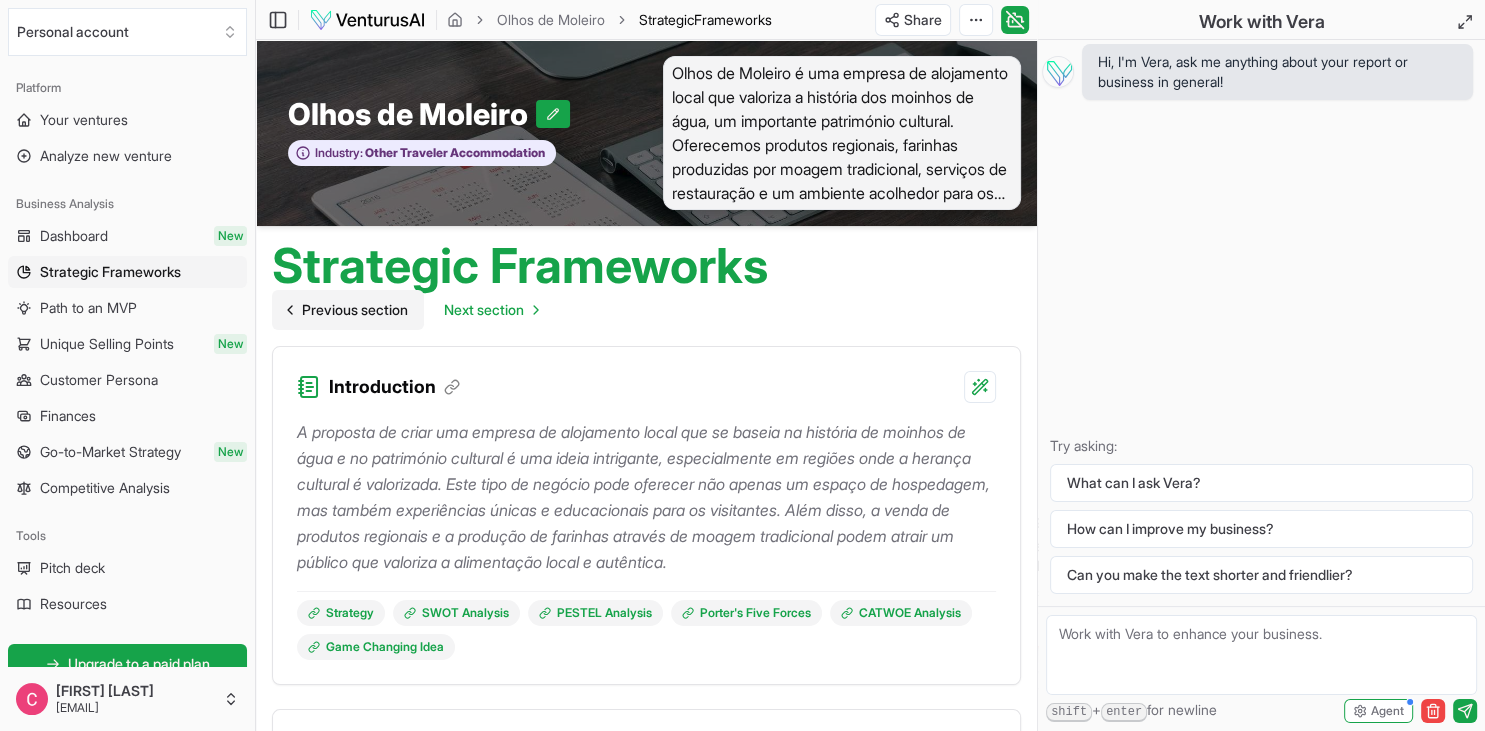 click on "Previous section" at bounding box center [355, 310] 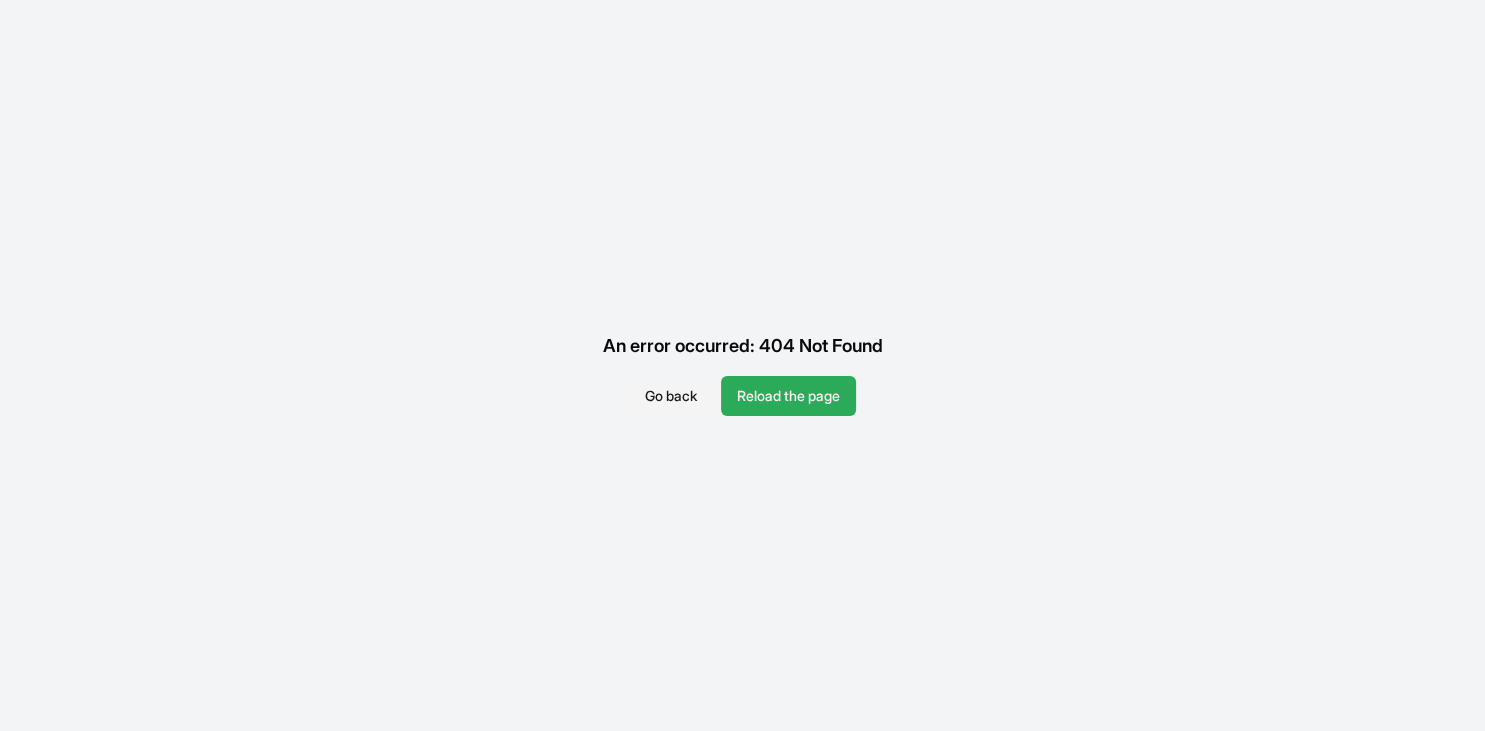 click on "Reload the page" at bounding box center [788, 396] 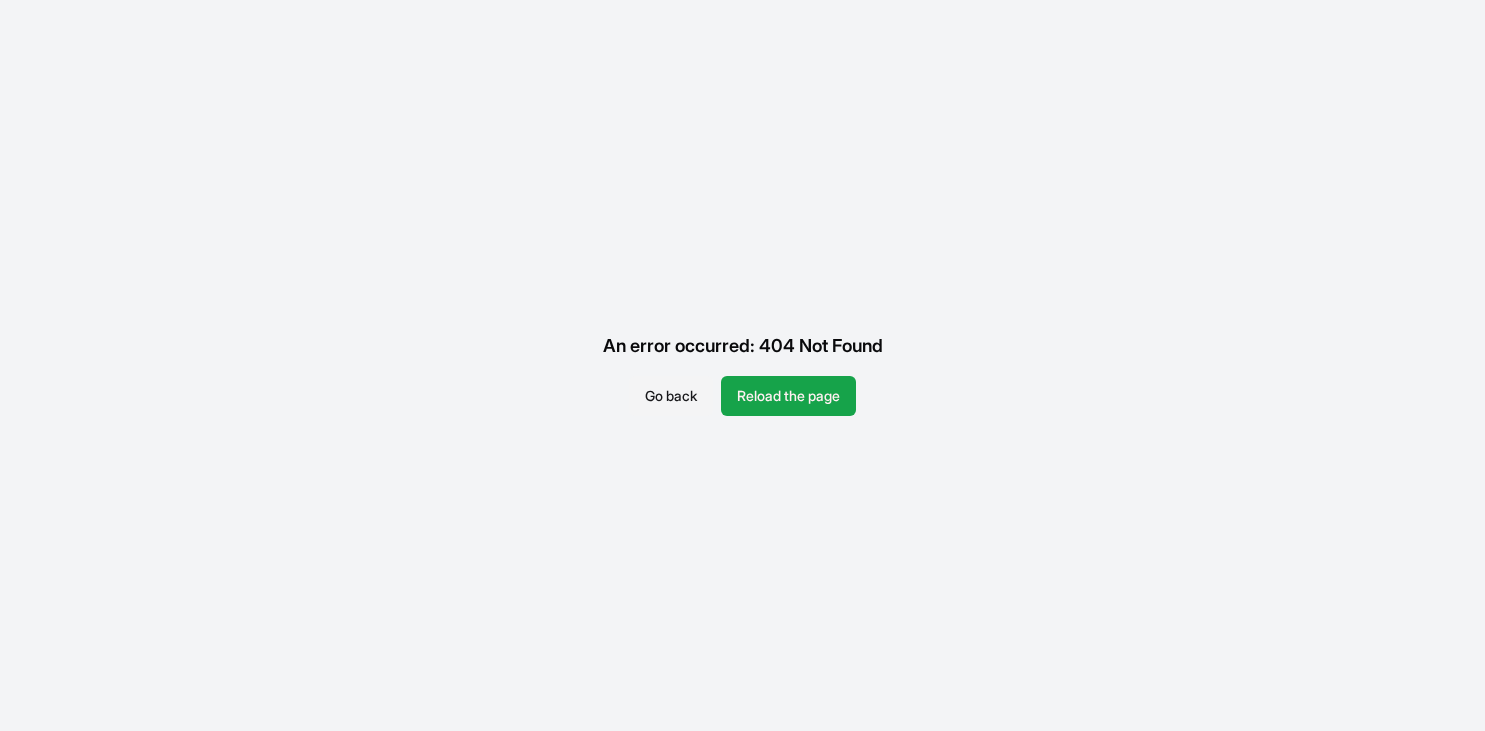 scroll, scrollTop: 0, scrollLeft: 0, axis: both 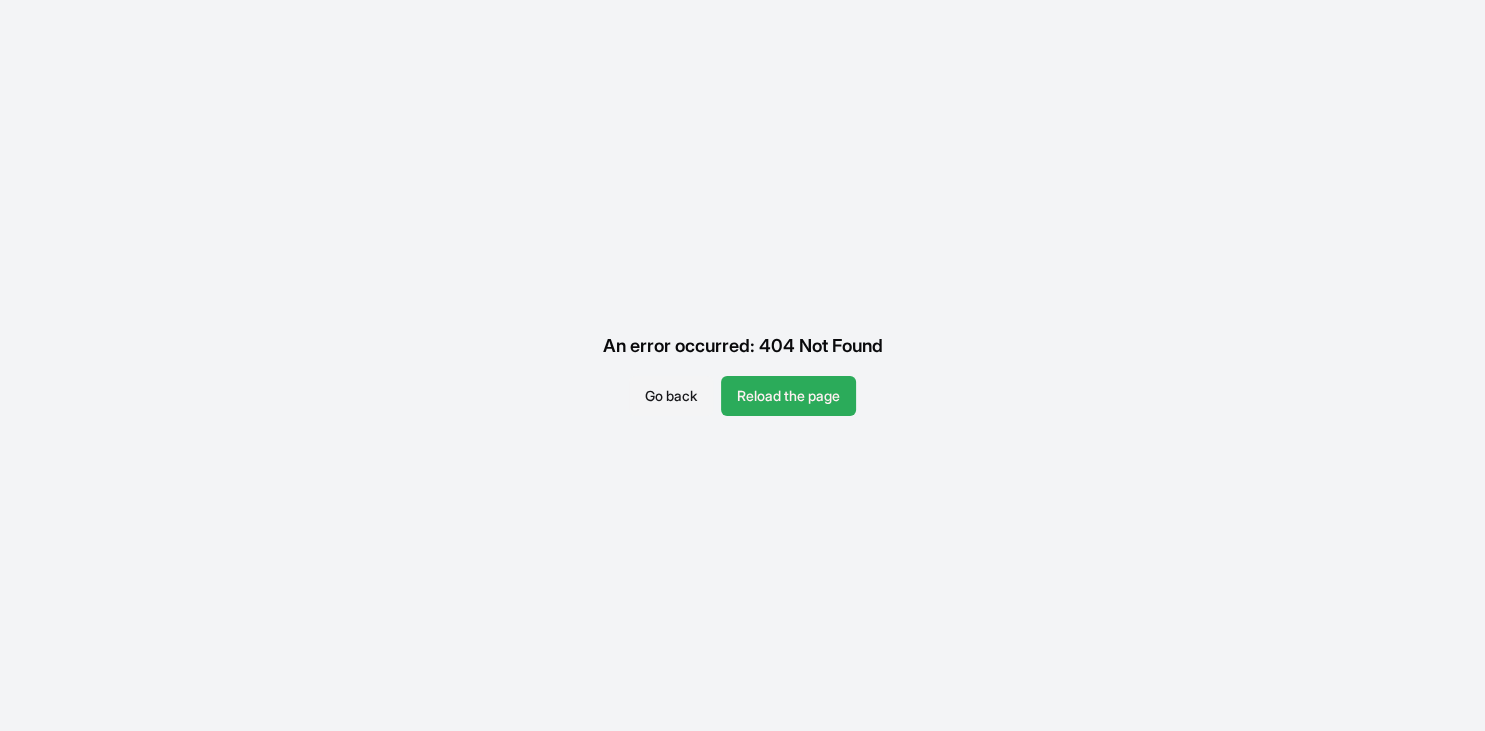 click on "Reload the page" at bounding box center [788, 396] 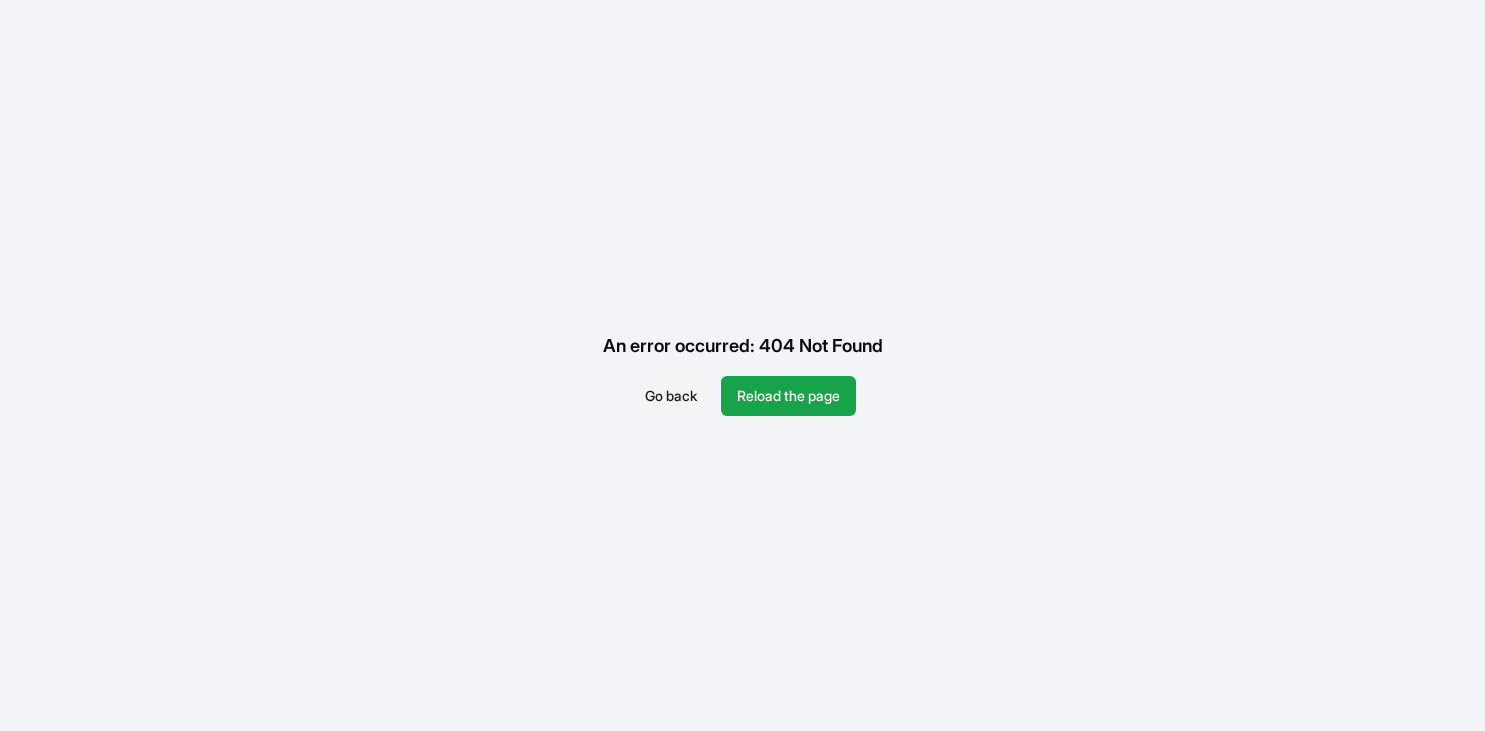 scroll, scrollTop: 0, scrollLeft: 0, axis: both 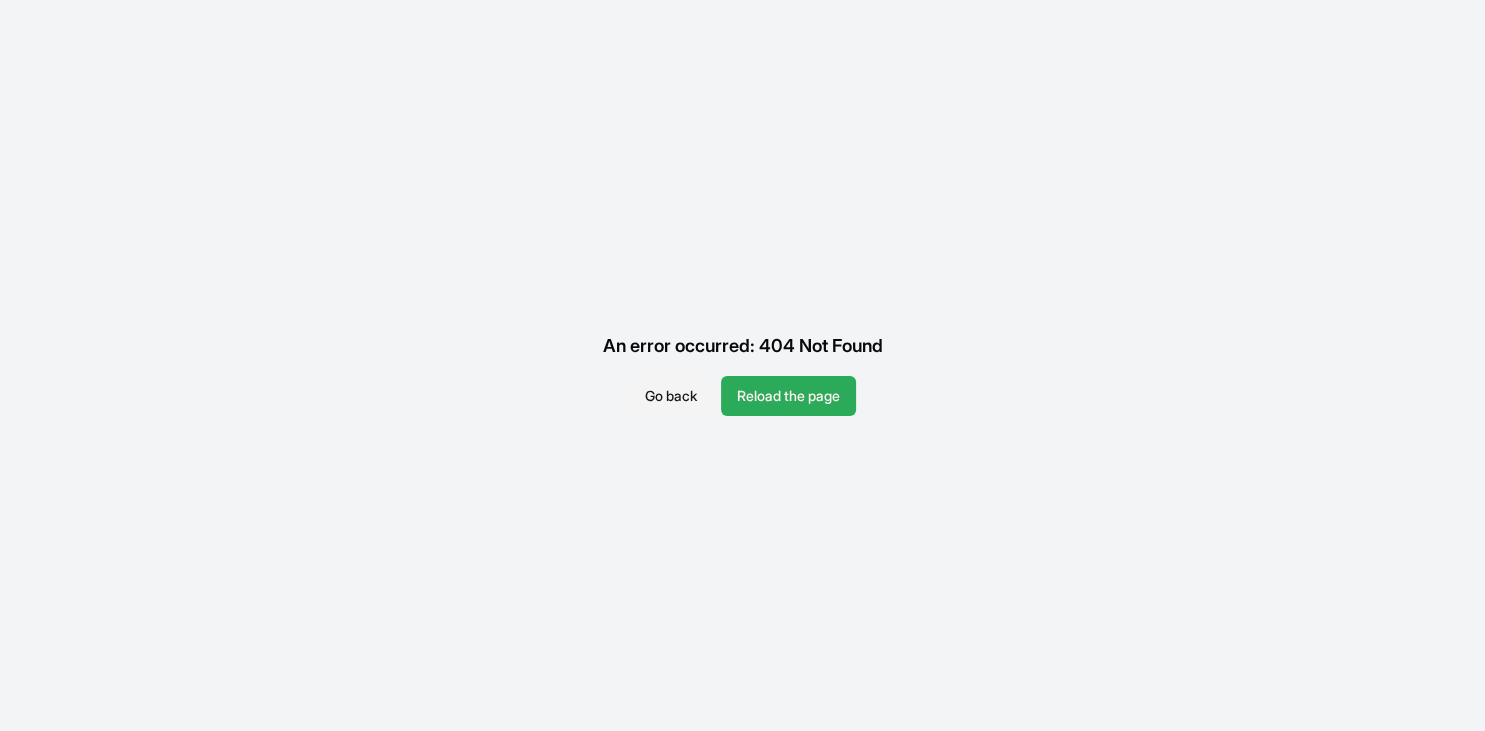 click on "Reload the page" at bounding box center (788, 396) 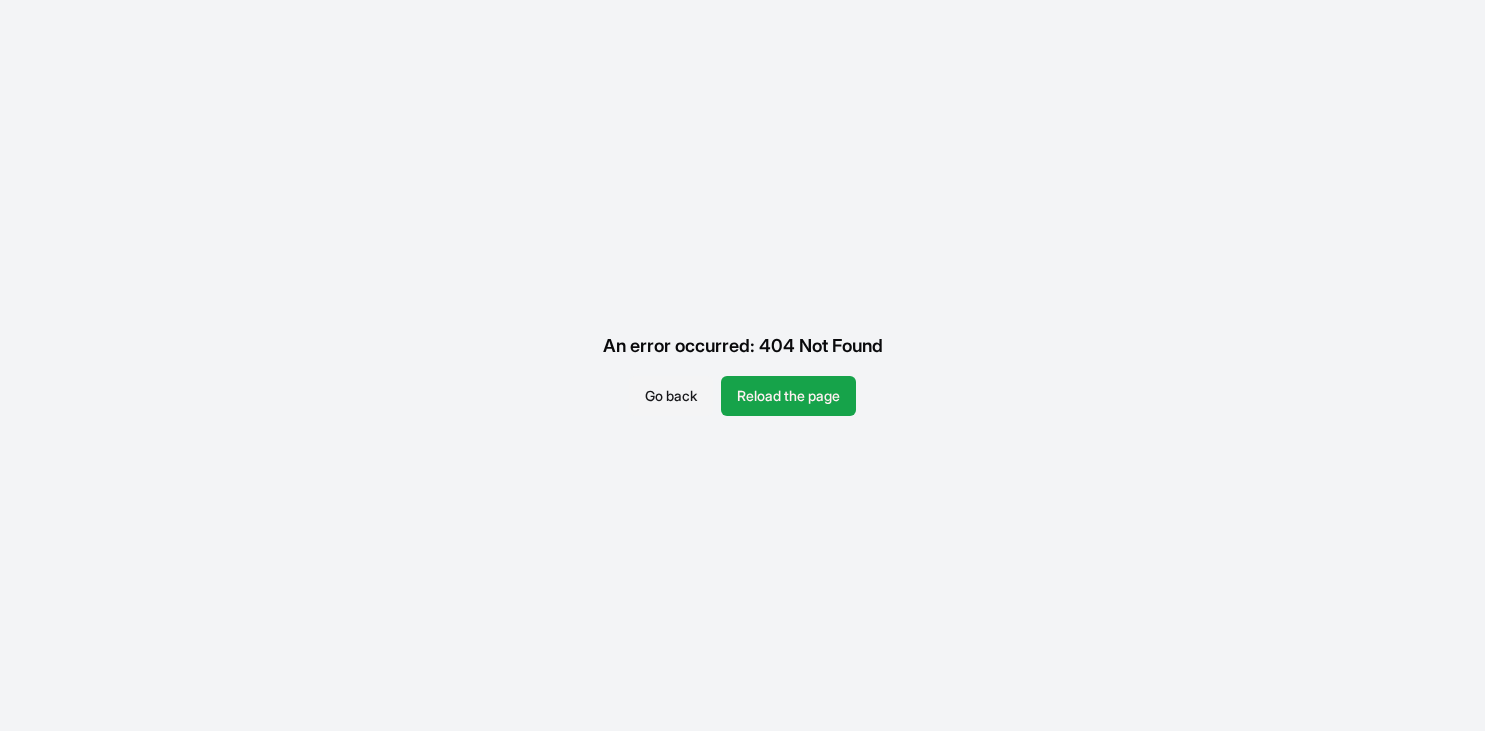 scroll, scrollTop: 0, scrollLeft: 0, axis: both 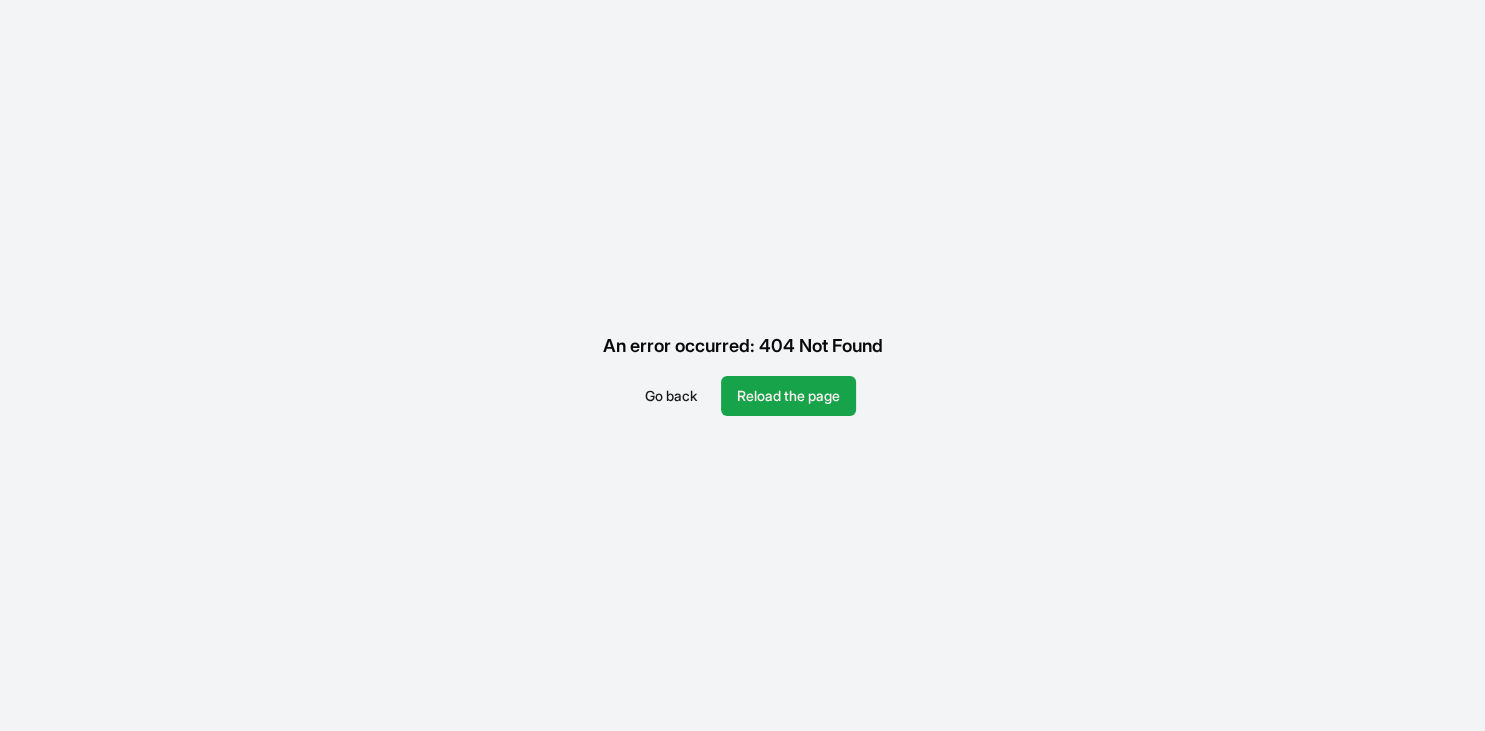 click on "Go back" at bounding box center (671, 396) 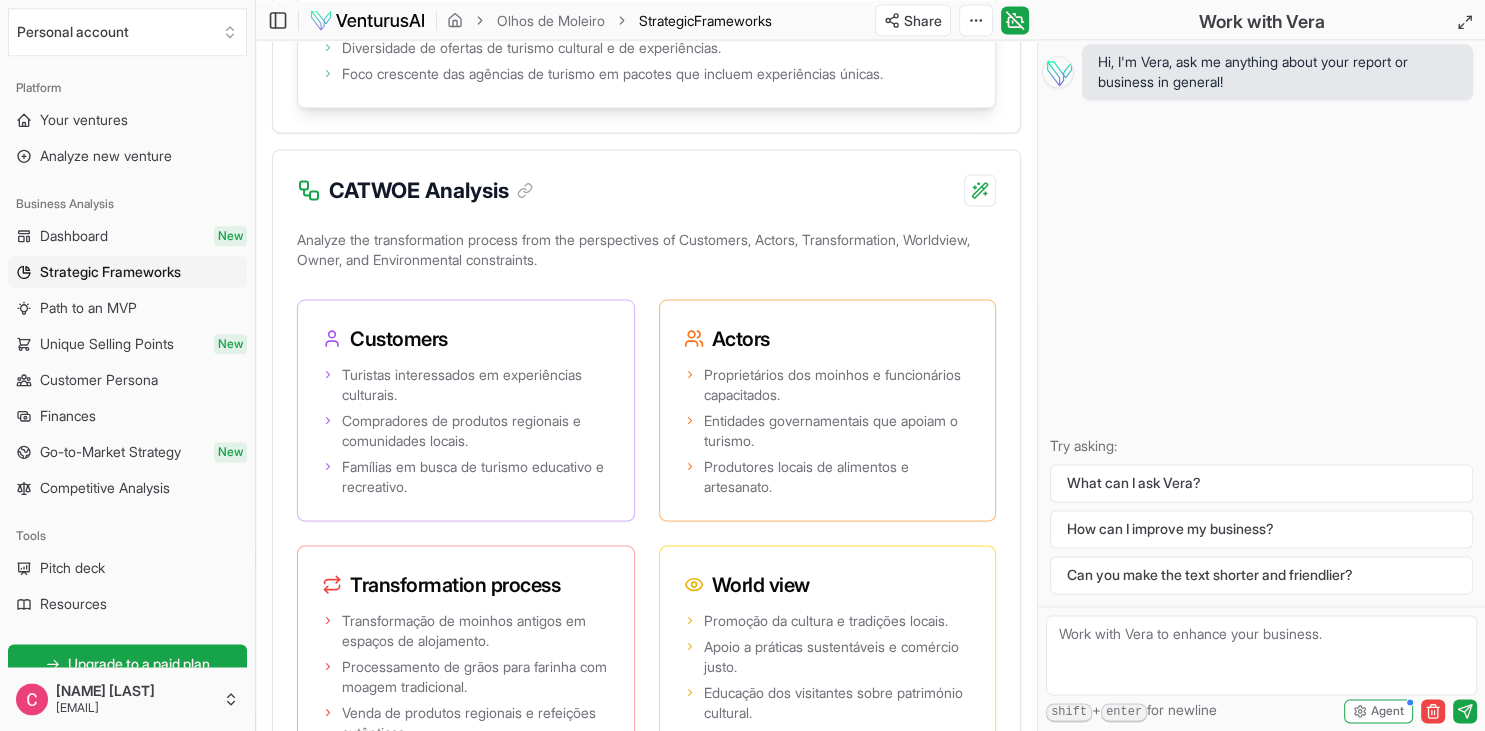 scroll, scrollTop: 3907, scrollLeft: 0, axis: vertical 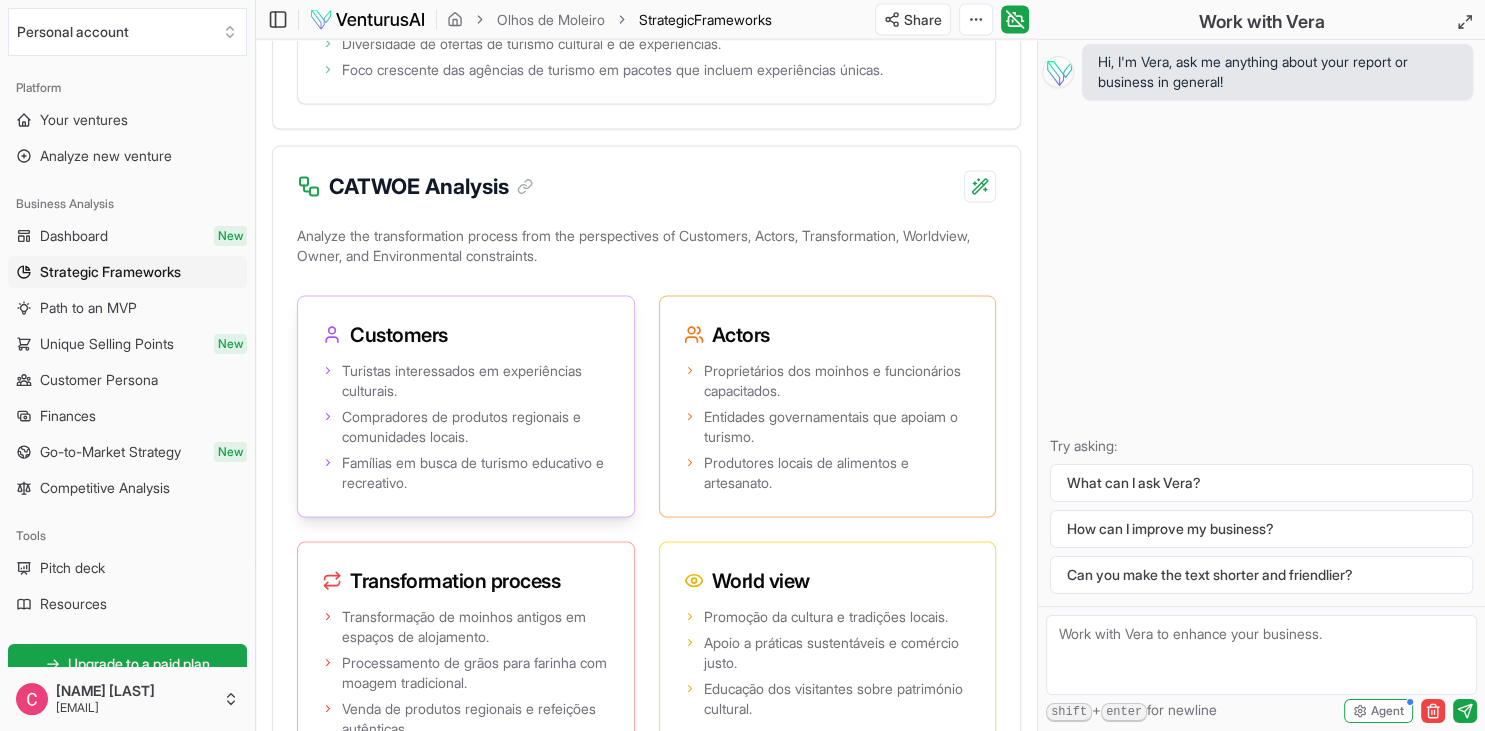 click on "Compradores de produtos regionais e comunidades locais." at bounding box center (476, 427) 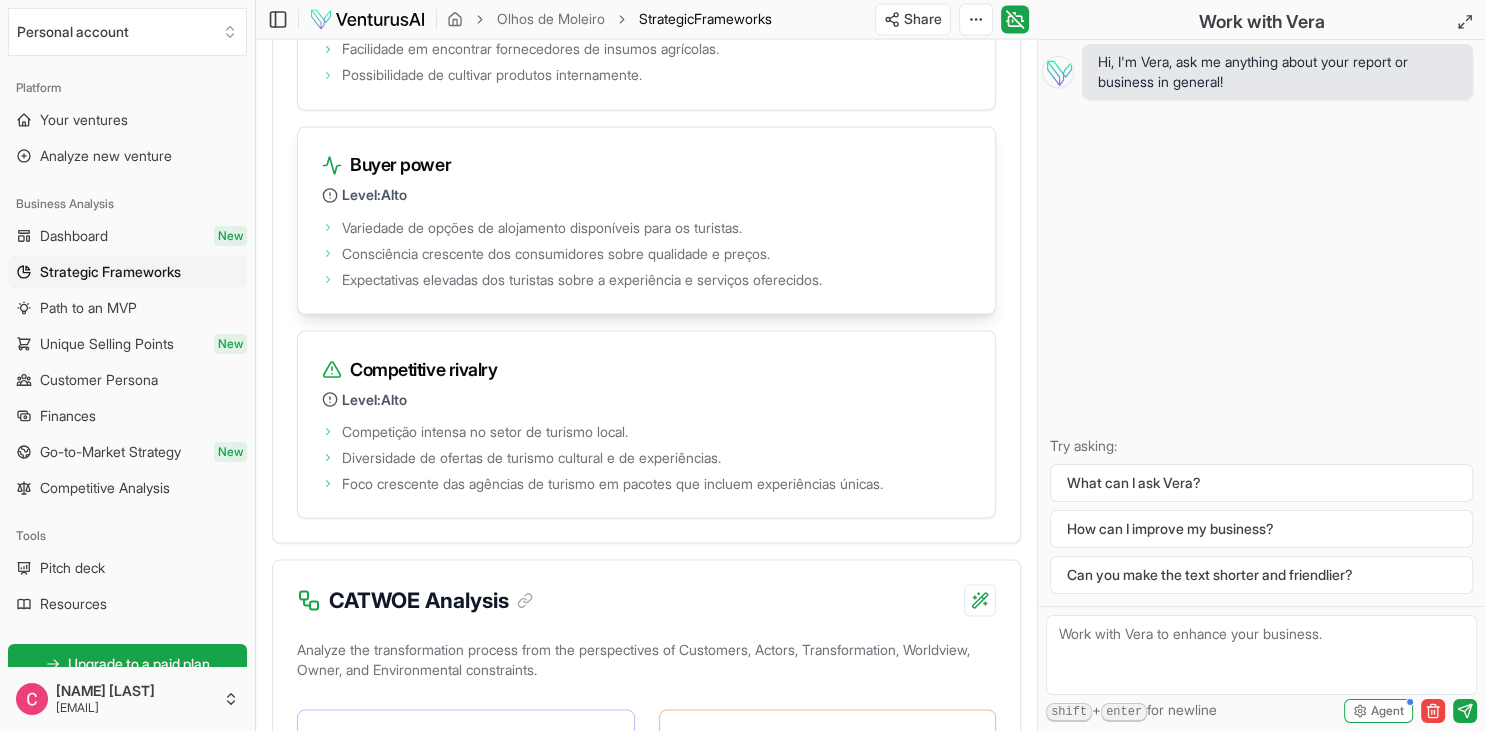 scroll, scrollTop: 3484, scrollLeft: 0, axis: vertical 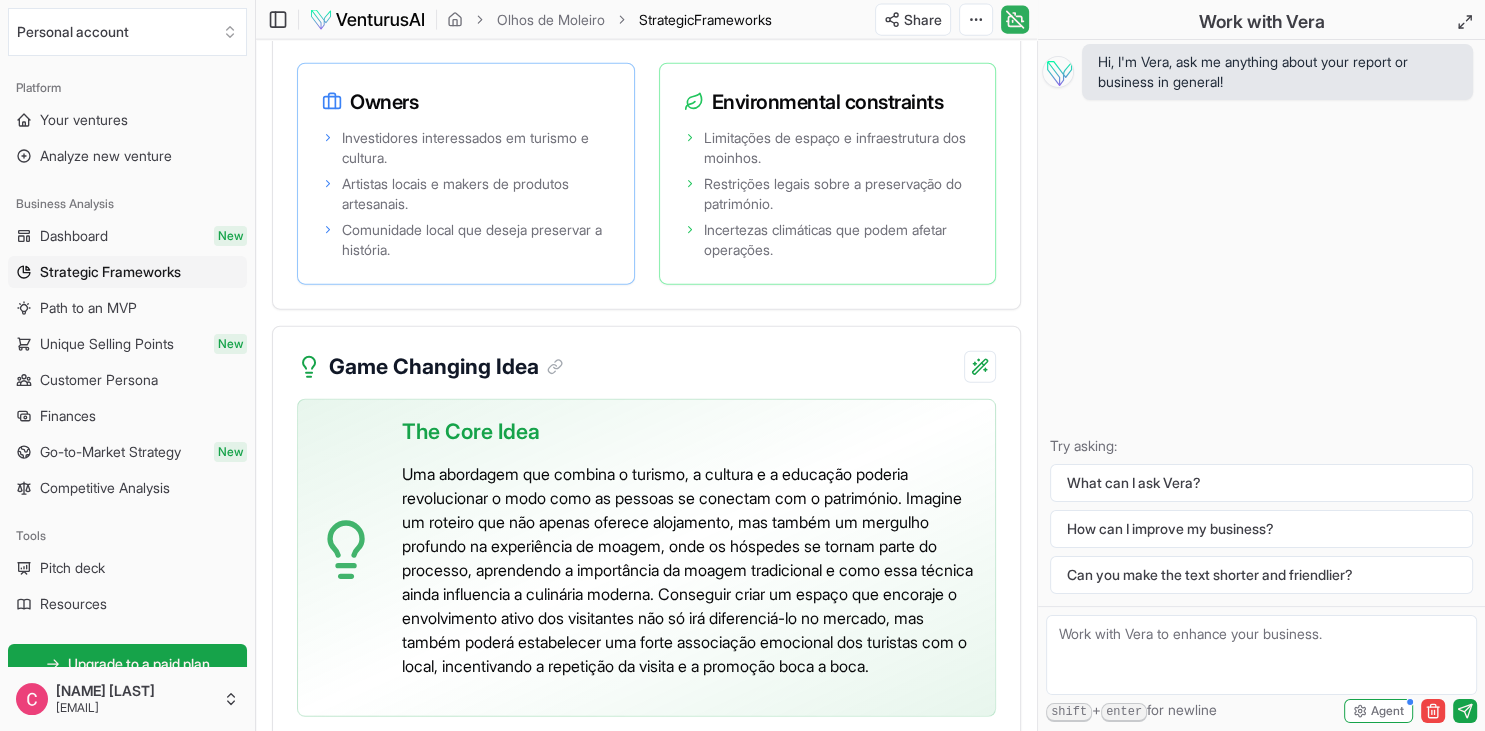 click 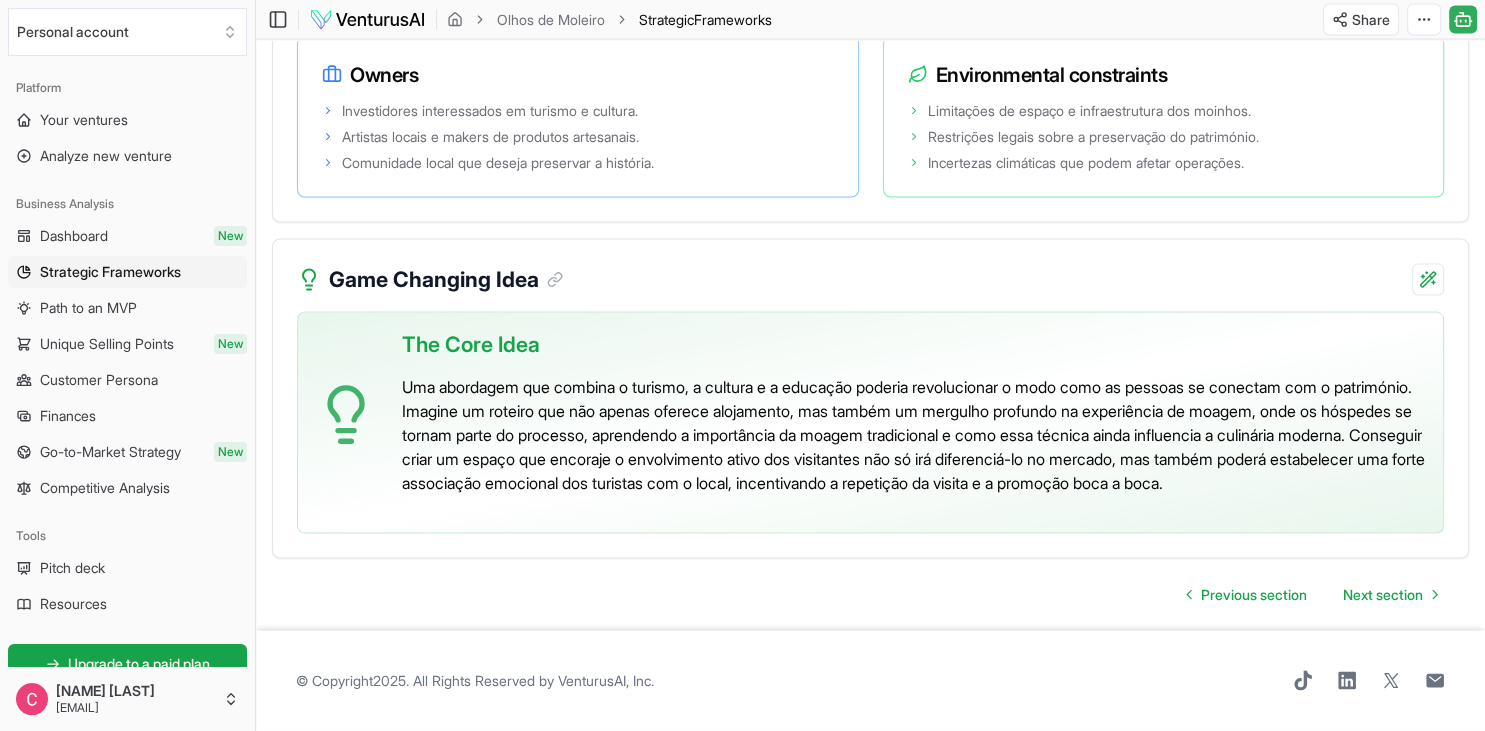 scroll, scrollTop: 3944, scrollLeft: 0, axis: vertical 